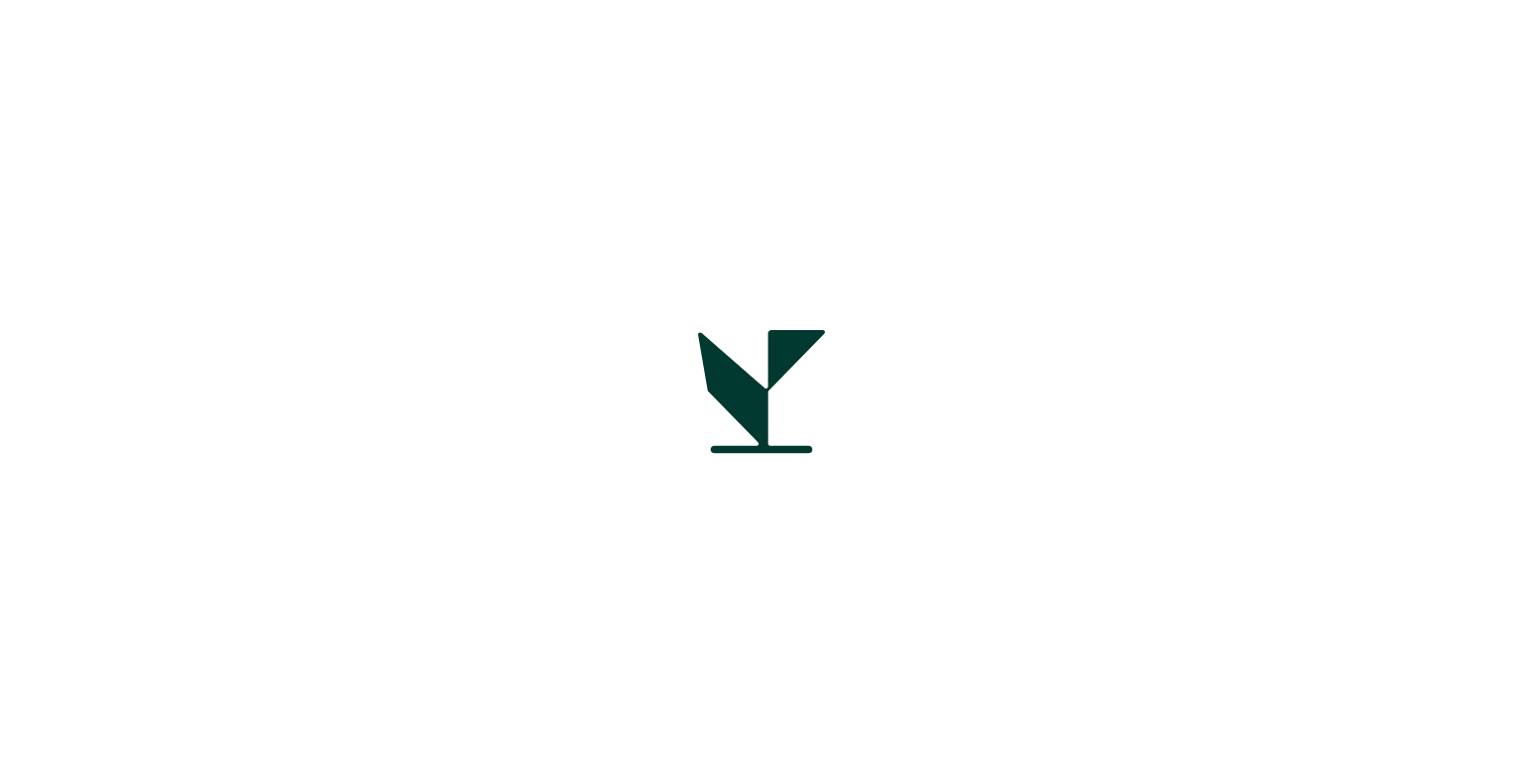 scroll, scrollTop: 0, scrollLeft: 0, axis: both 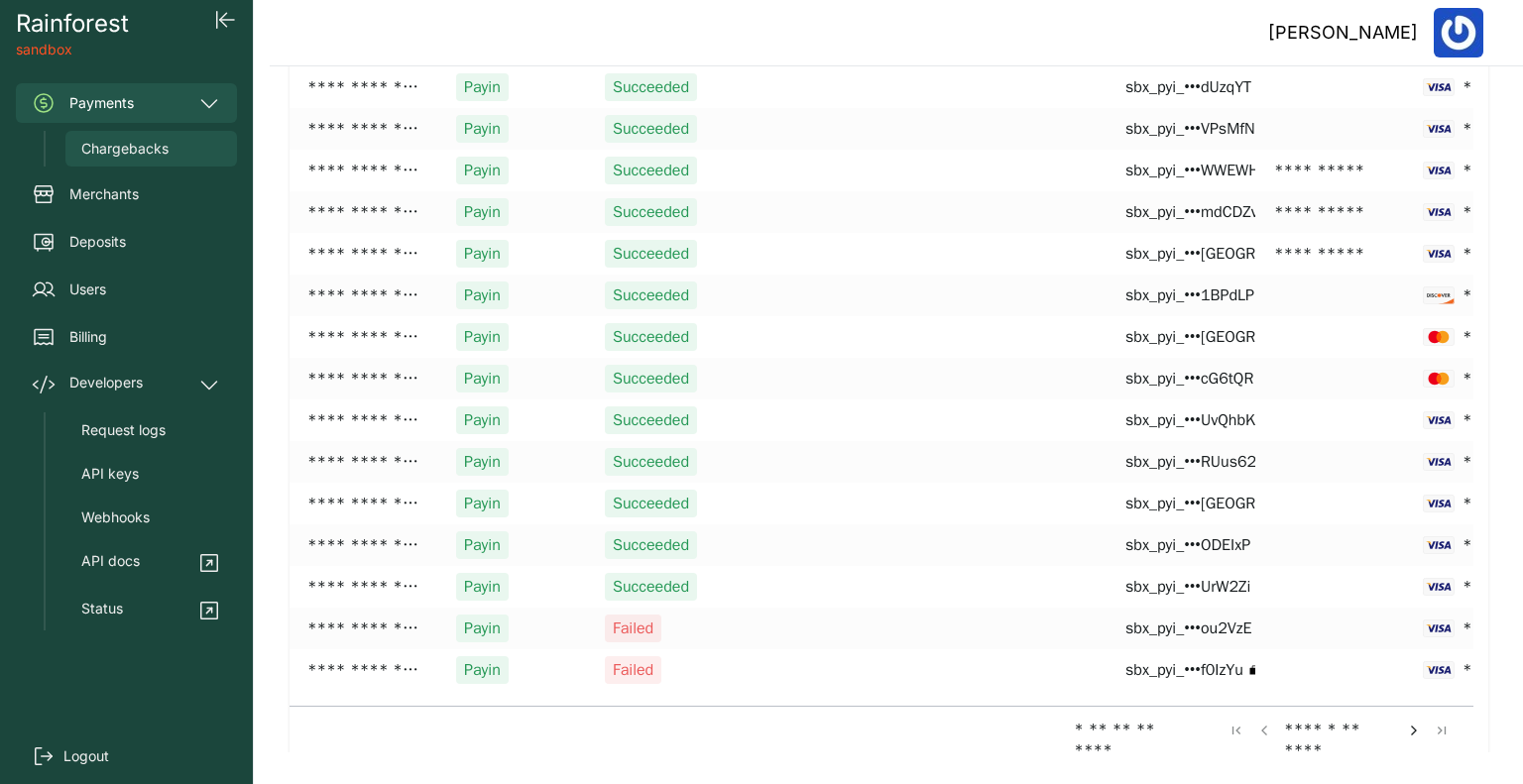 click on "Chargebacks" at bounding box center [125, 149] 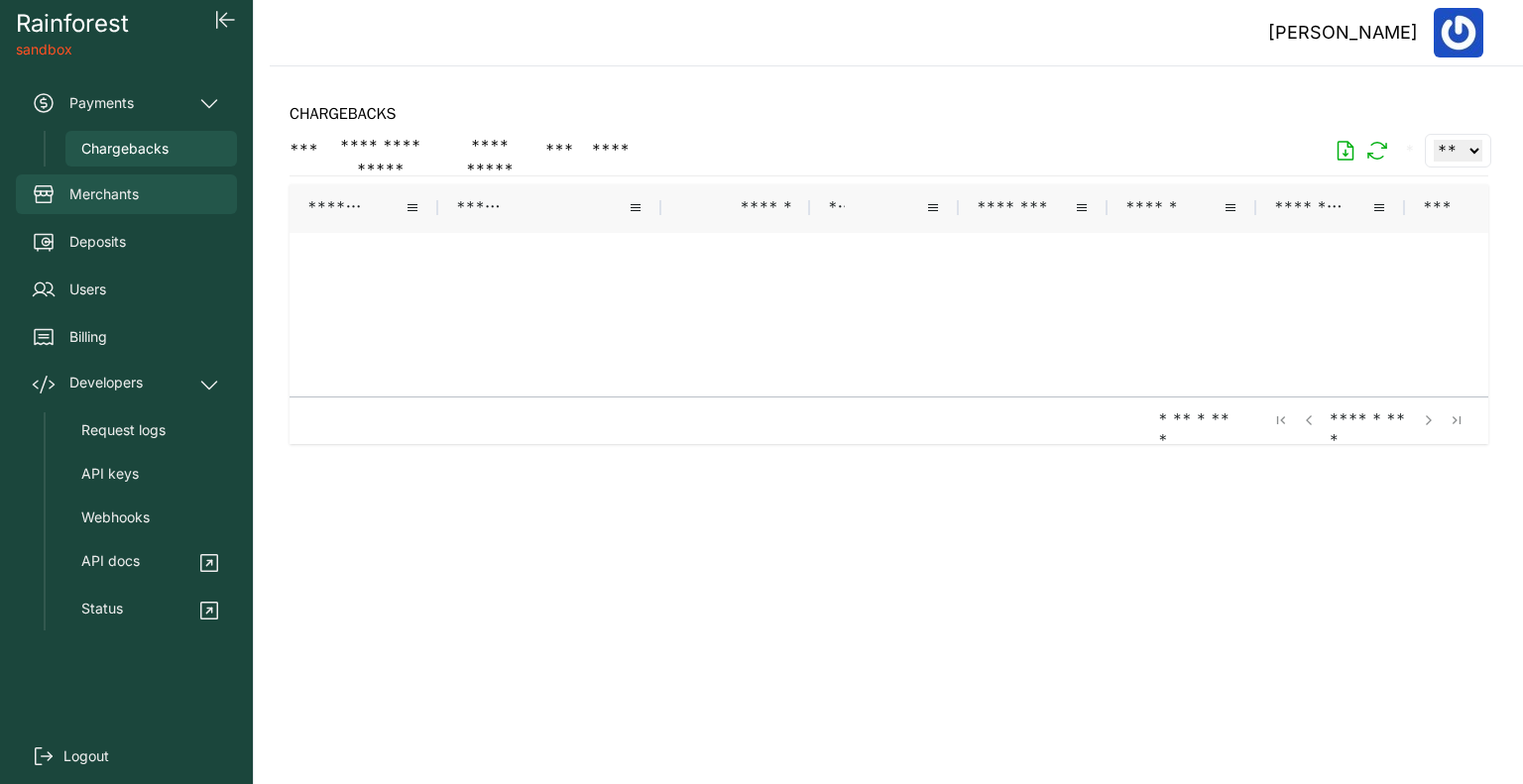click on "Merchants" at bounding box center (104, 194) 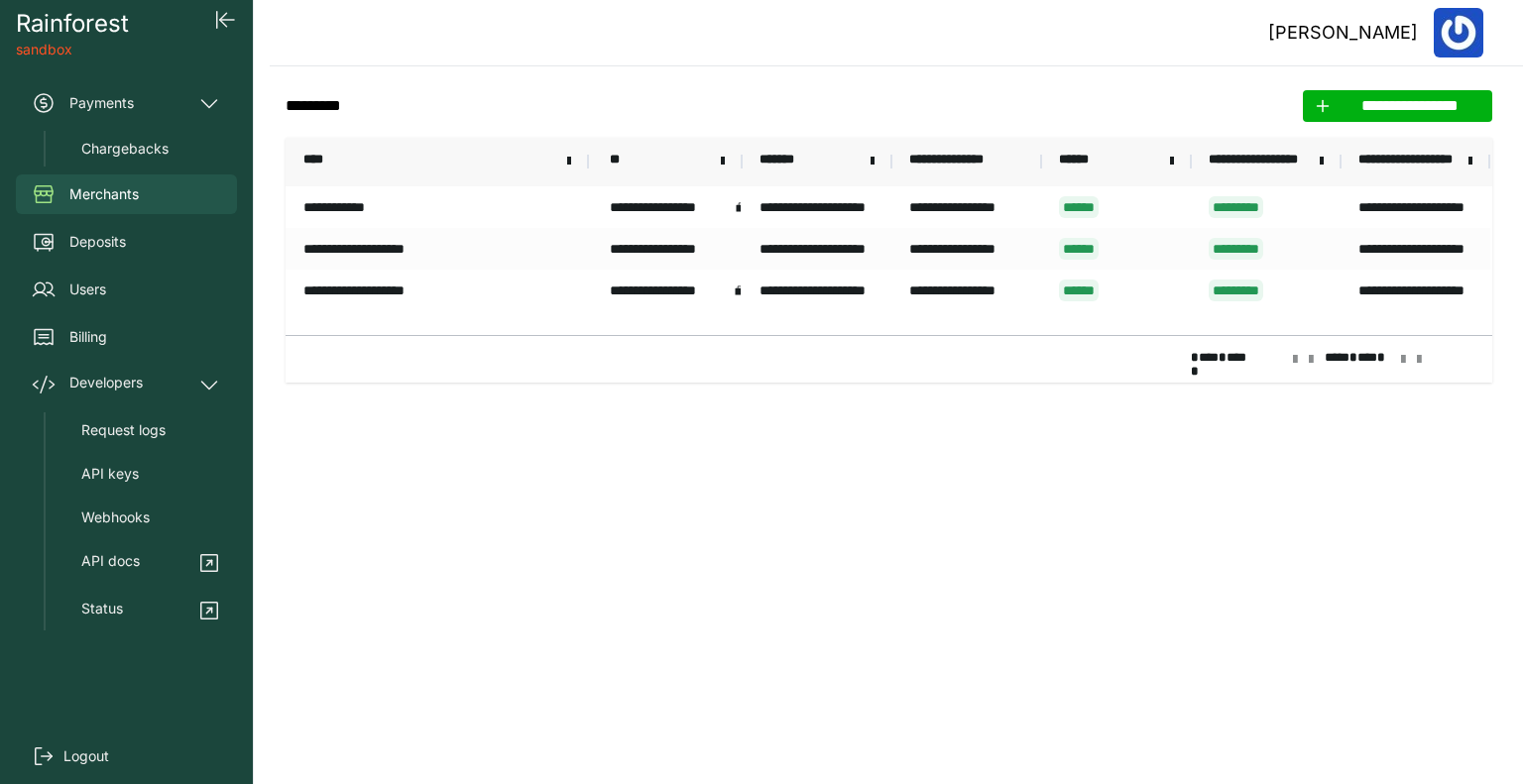 drag, startPoint x: 456, startPoint y: 158, endPoint x: 590, endPoint y: 166, distance: 134.23859 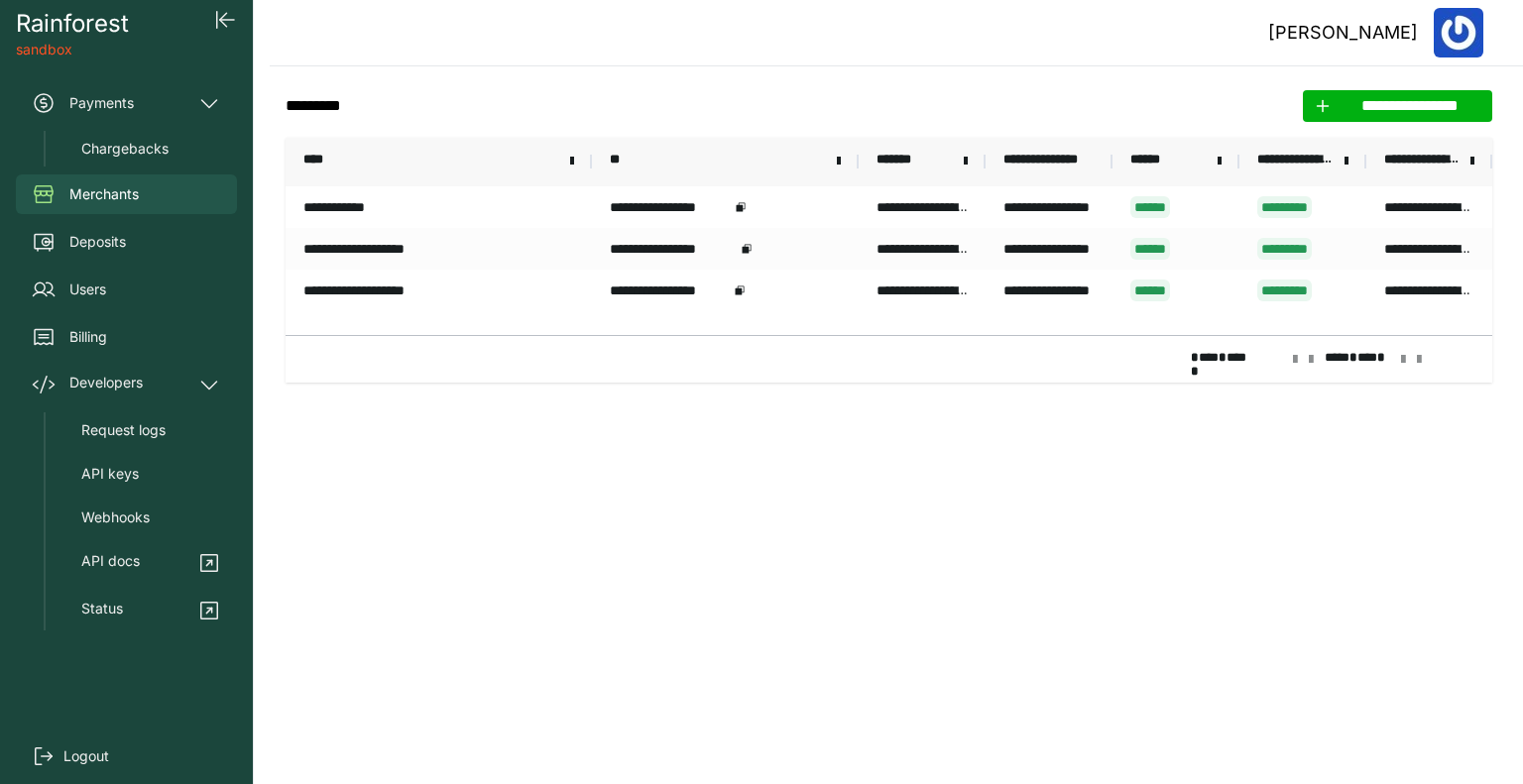 drag, startPoint x: 740, startPoint y: 164, endPoint x: 856, endPoint y: 170, distance: 116.15507 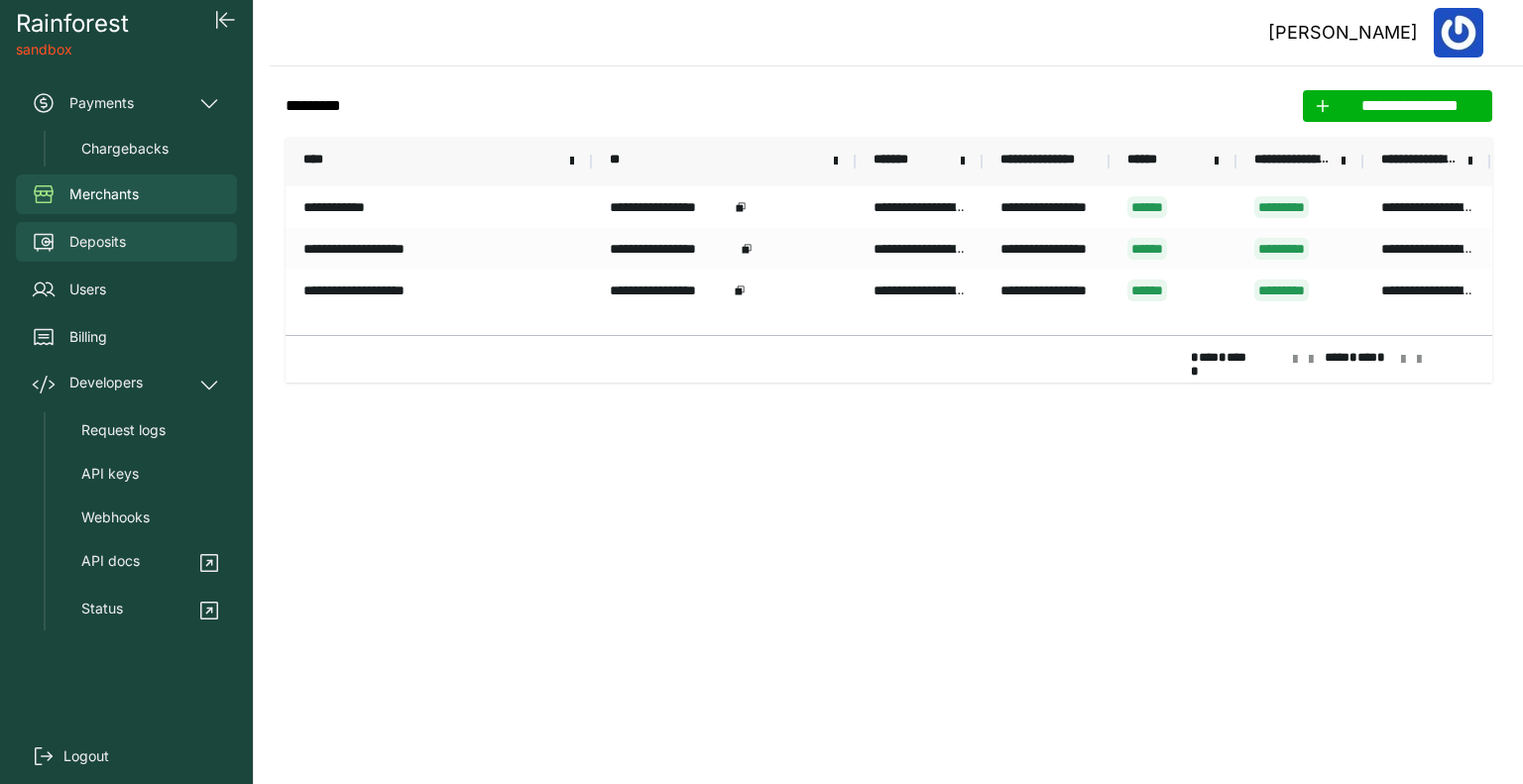 click on "Deposits" at bounding box center (97, 242) 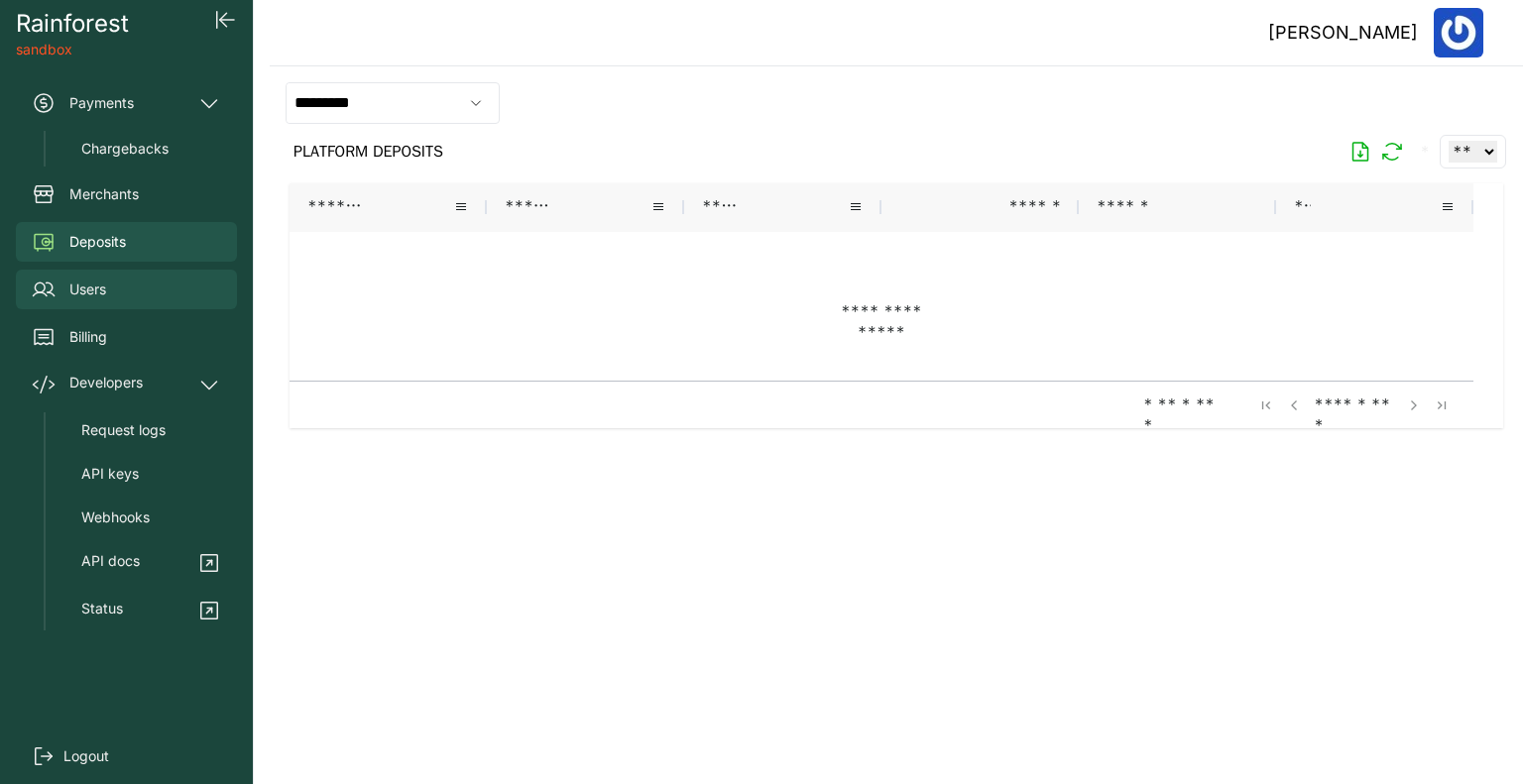 click on "Users" at bounding box center [126, 289] 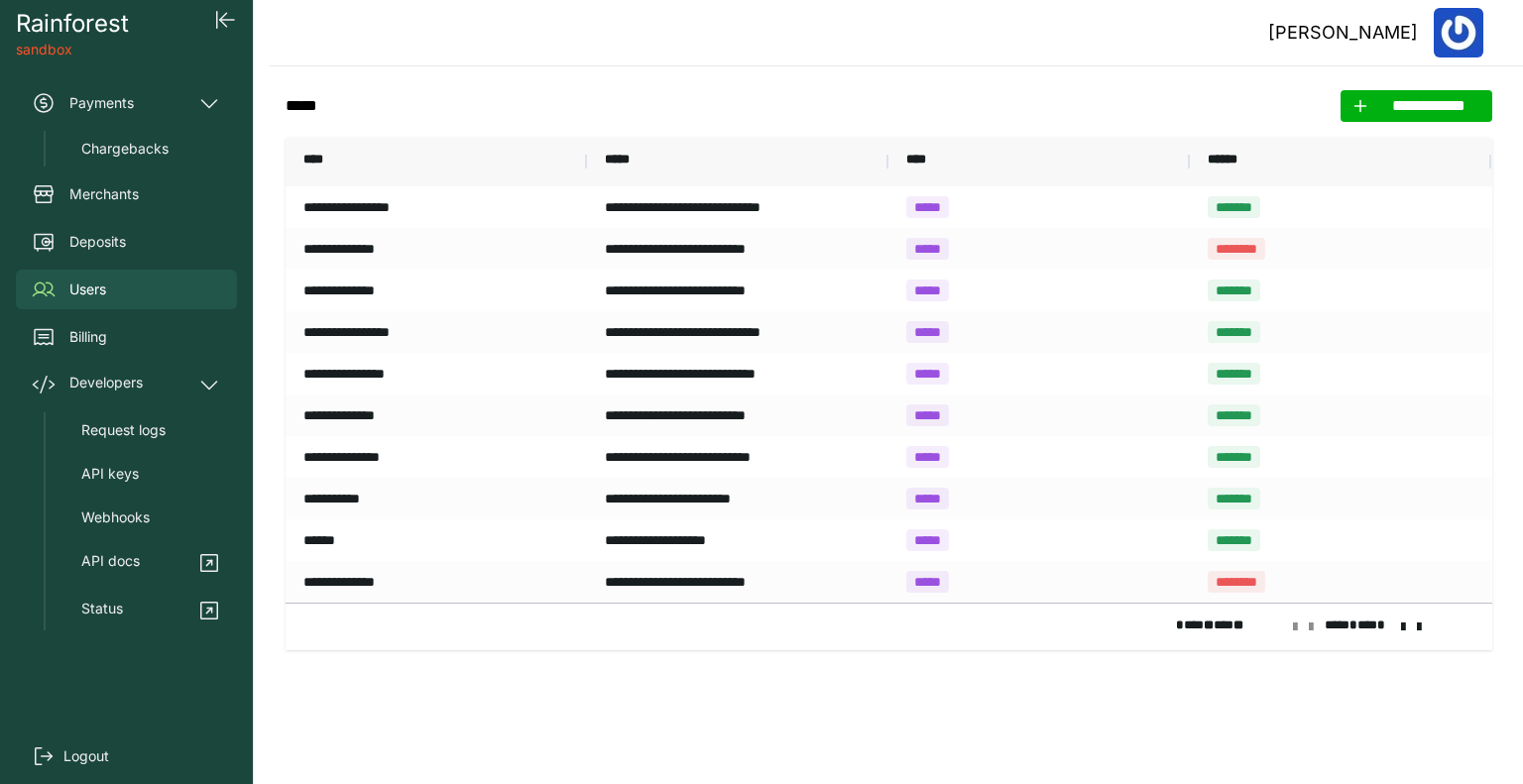 click at bounding box center (1403, 627) 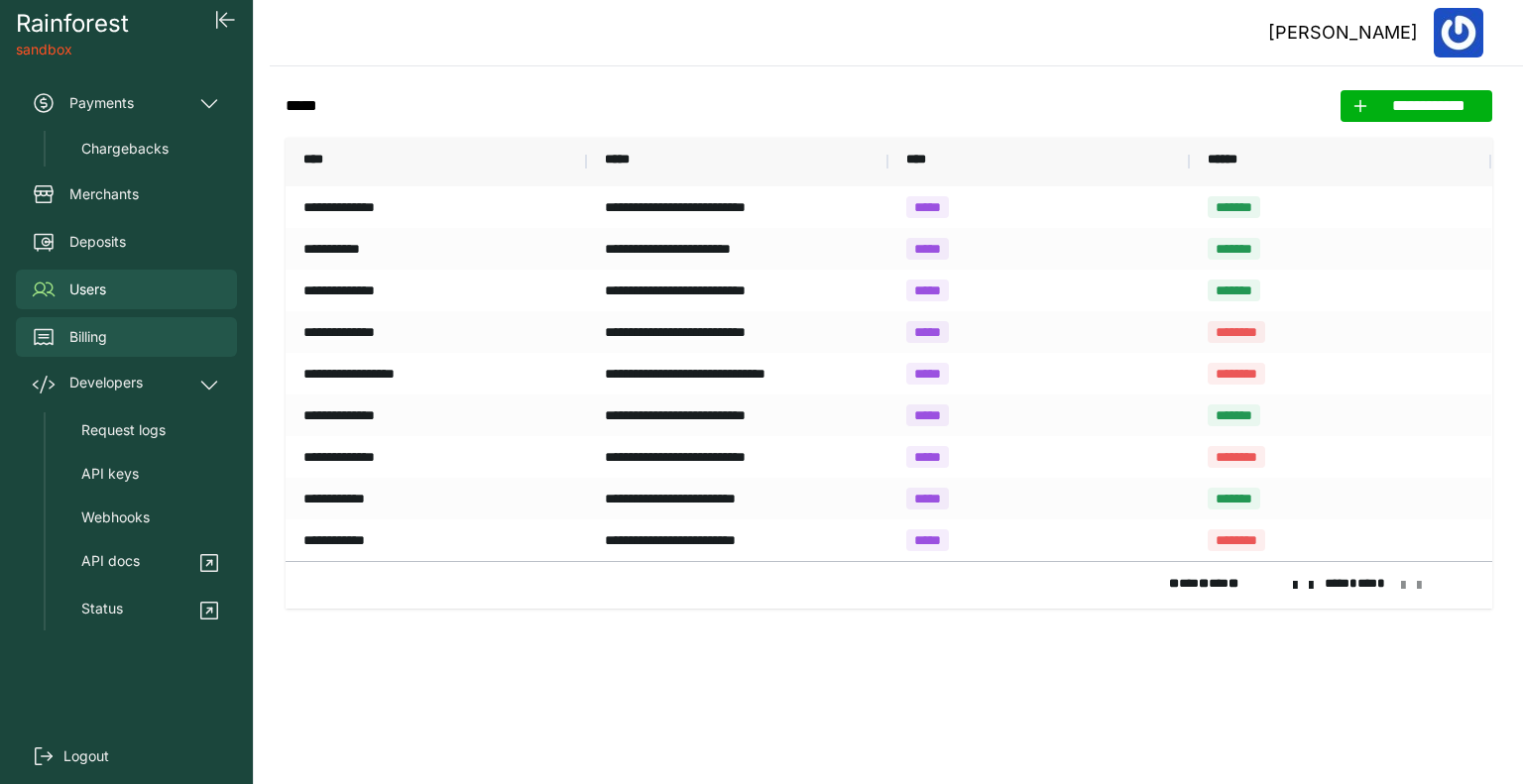 click on "Billing" at bounding box center (126, 337) 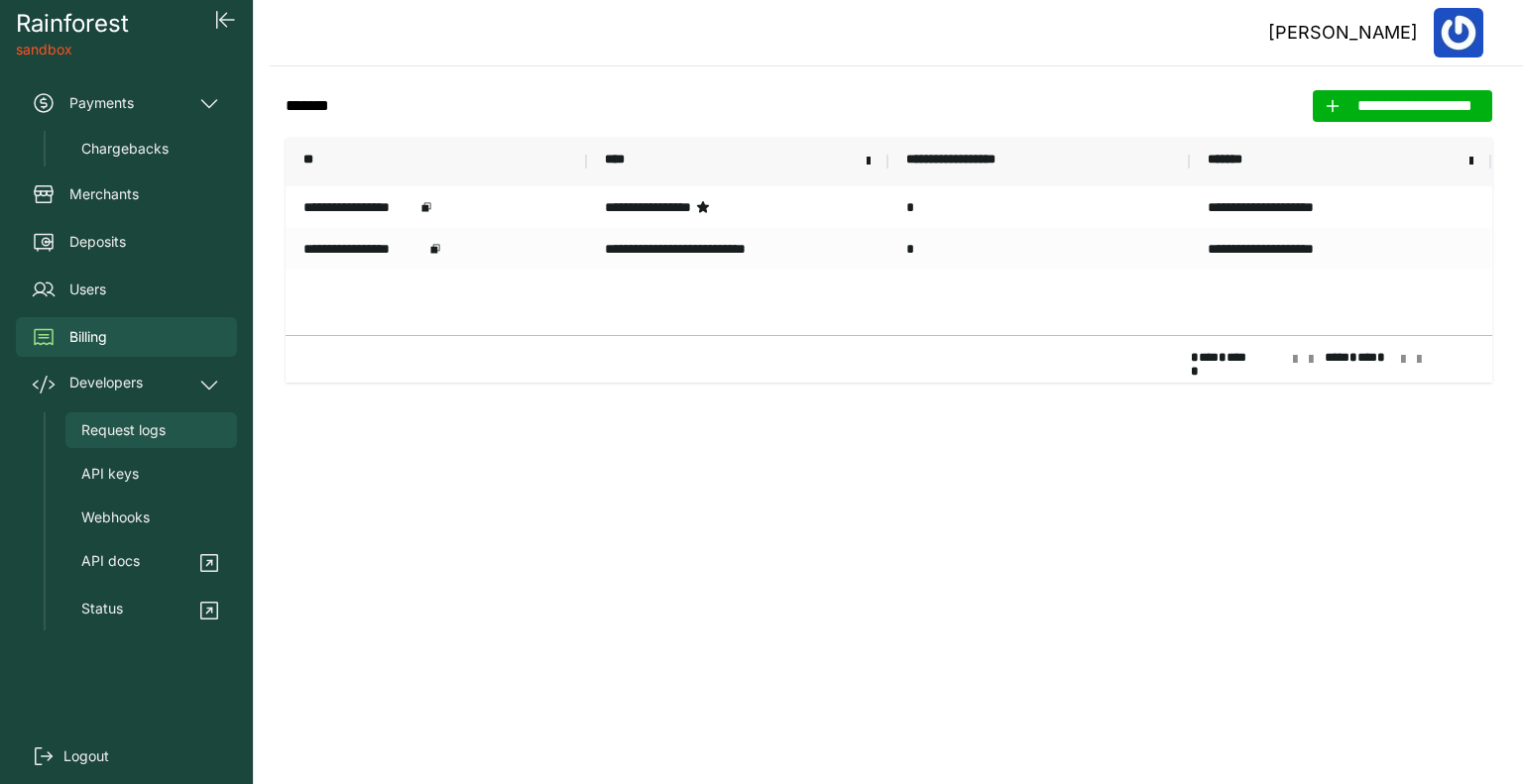 click on "Request logs" at bounding box center (151, 430) 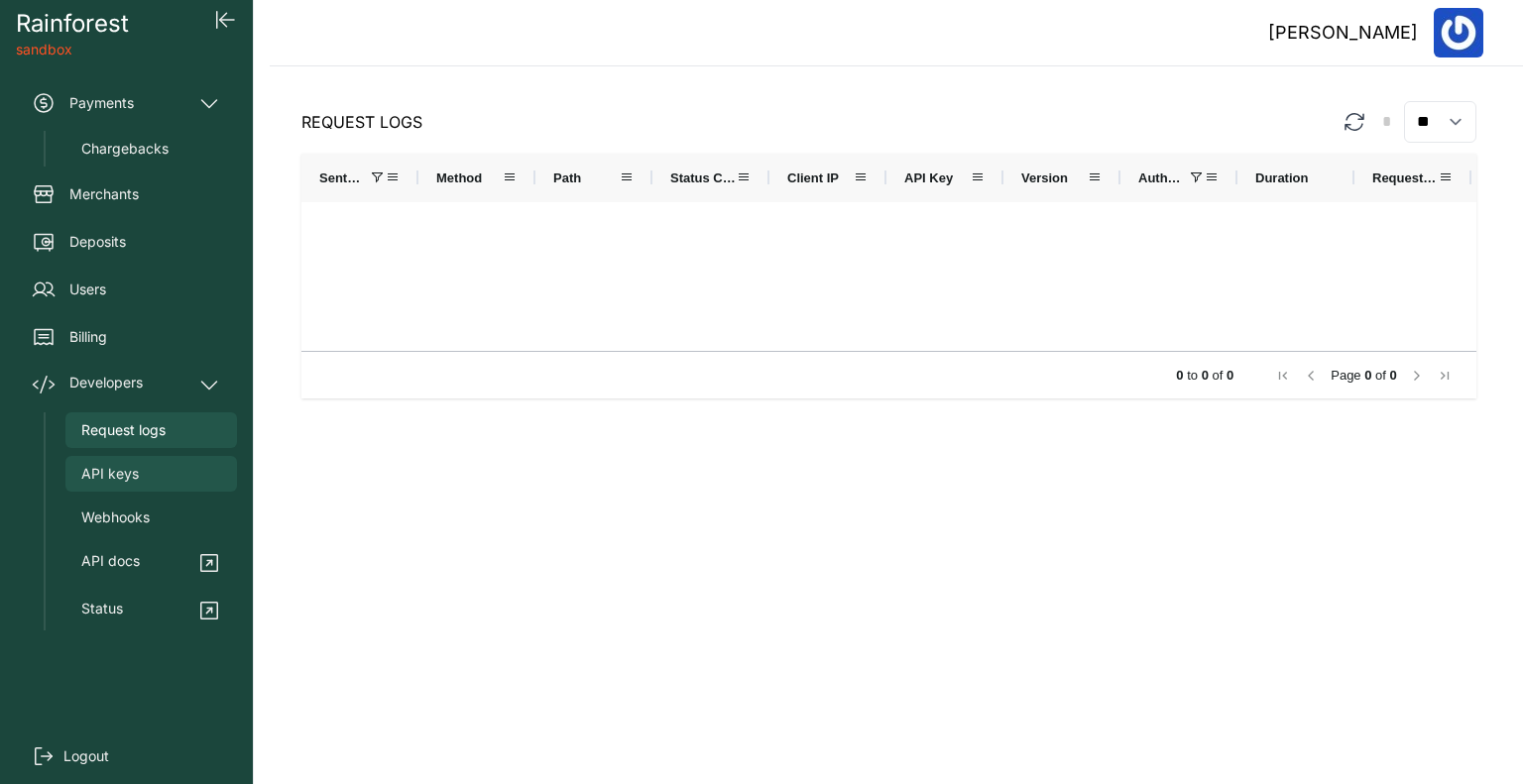click on "API keys" at bounding box center [151, 474] 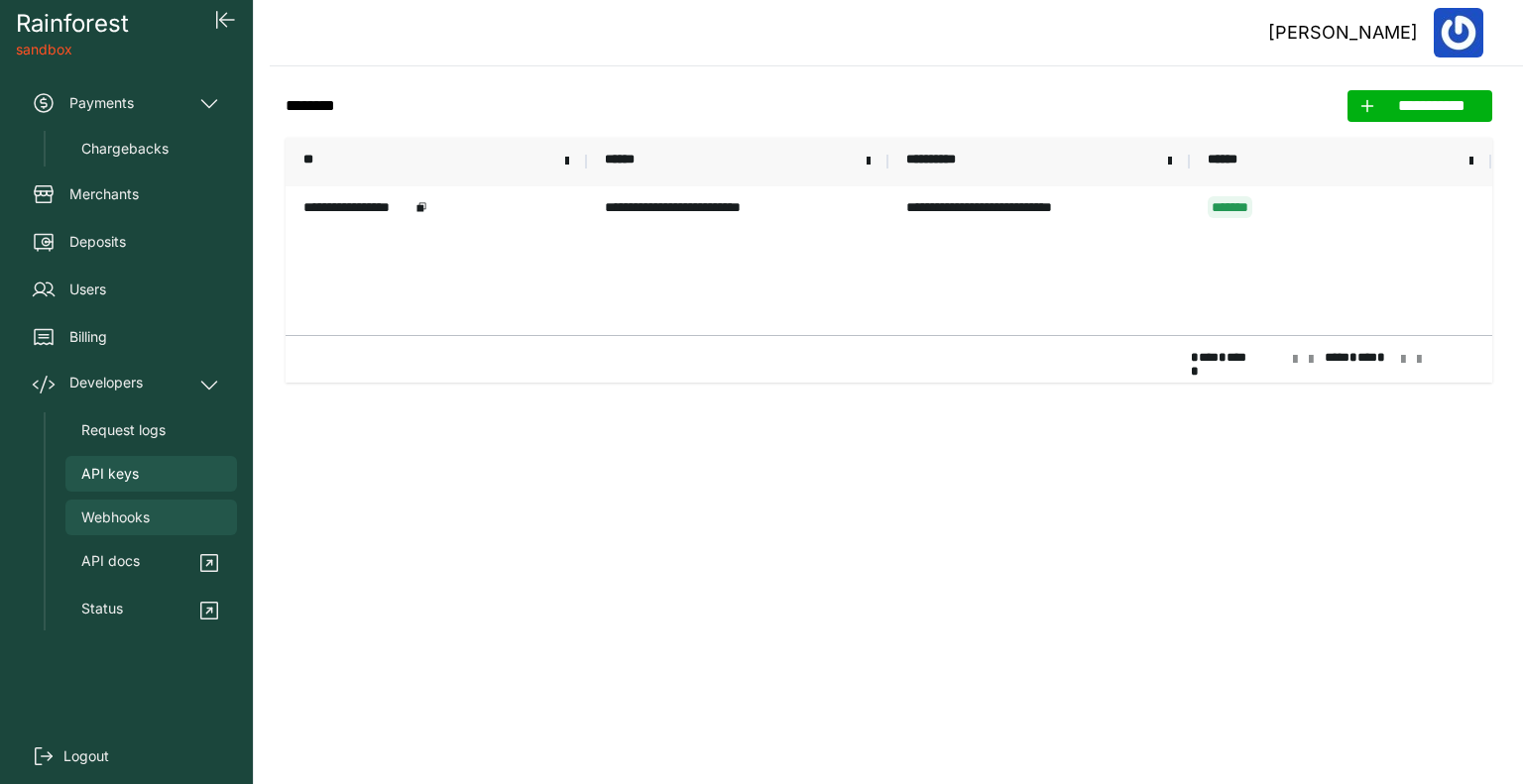 click on "Webhooks" at bounding box center (151, 517) 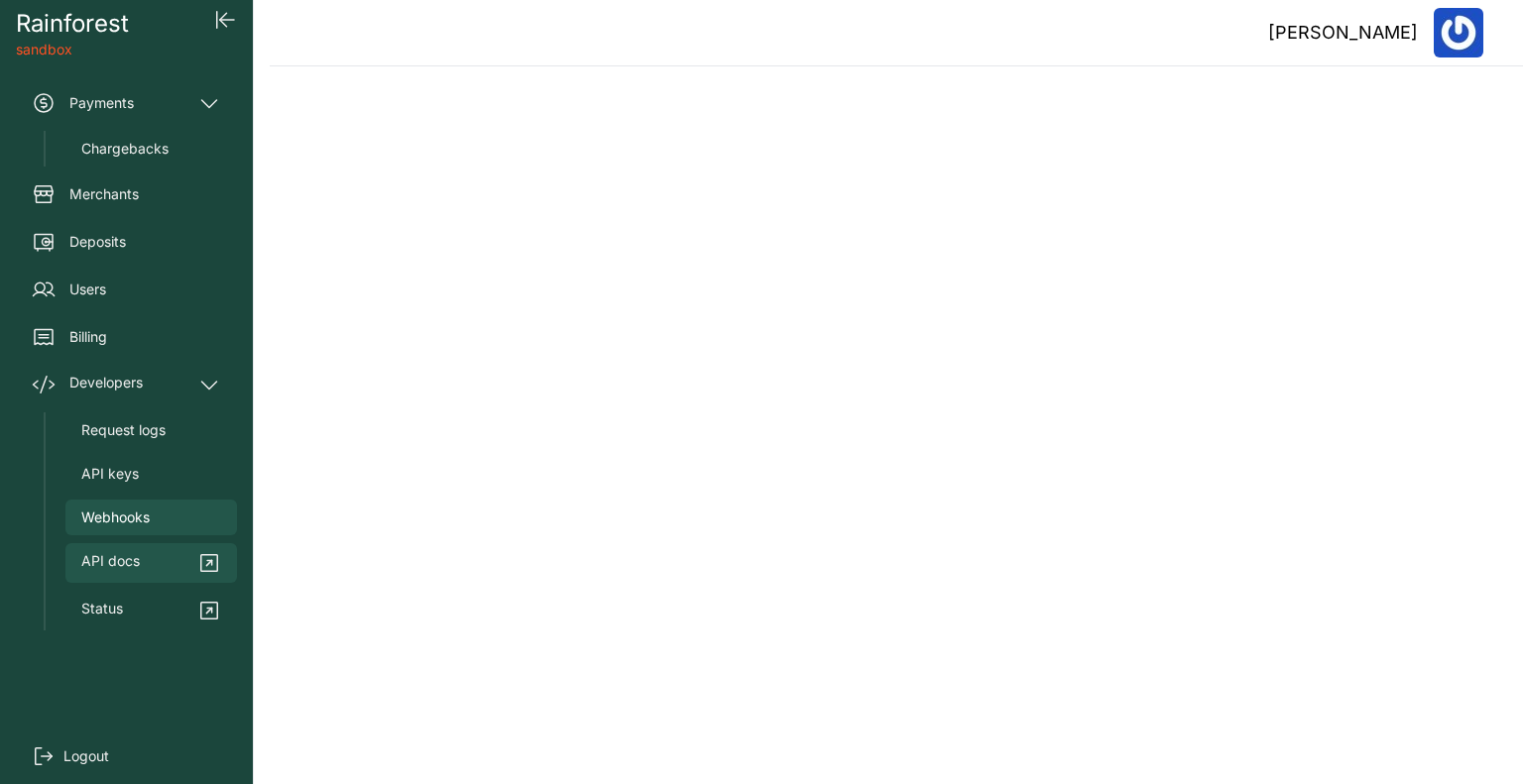 click on "API docs" at bounding box center [151, 563] 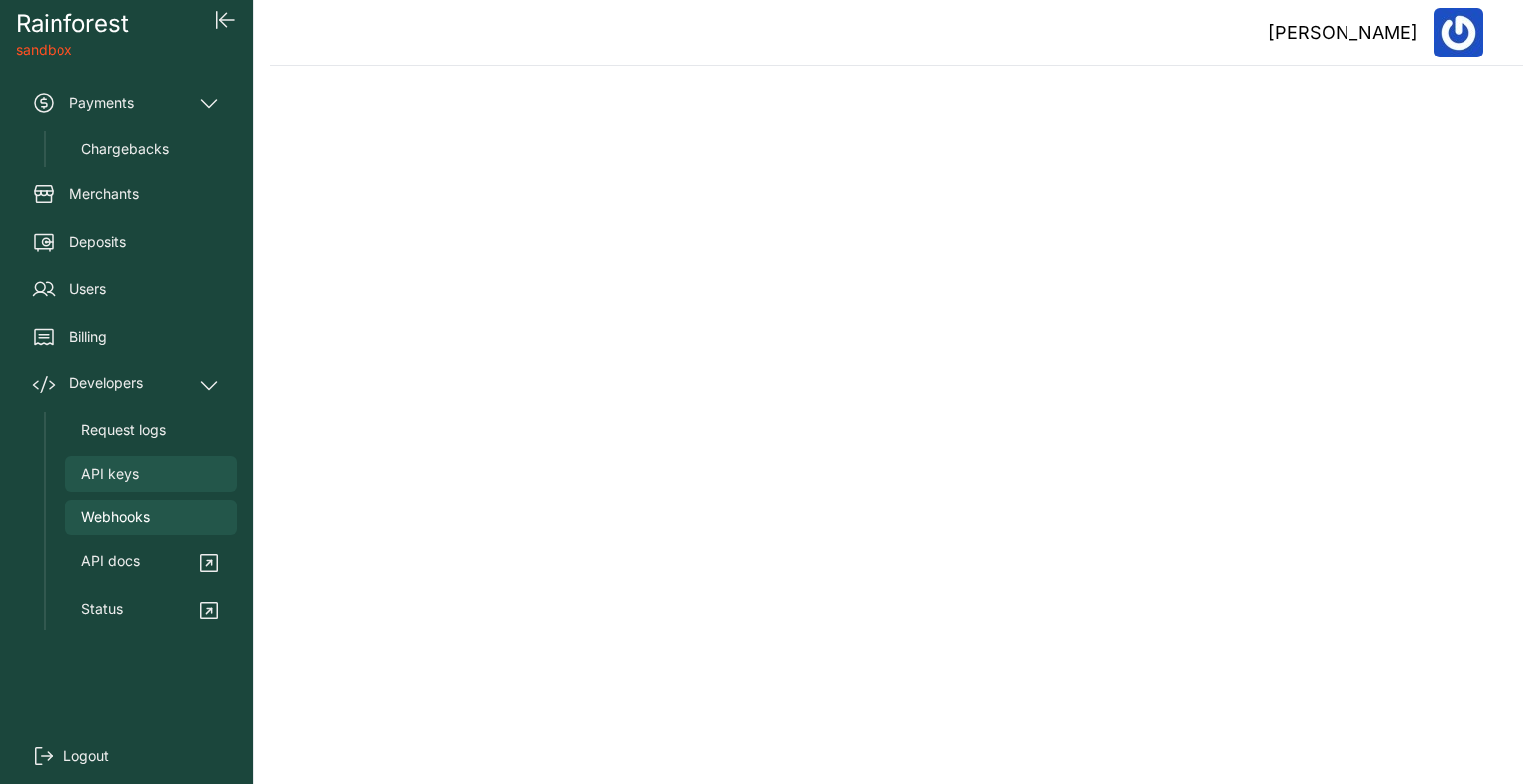 click on "API keys" at bounding box center (110, 474) 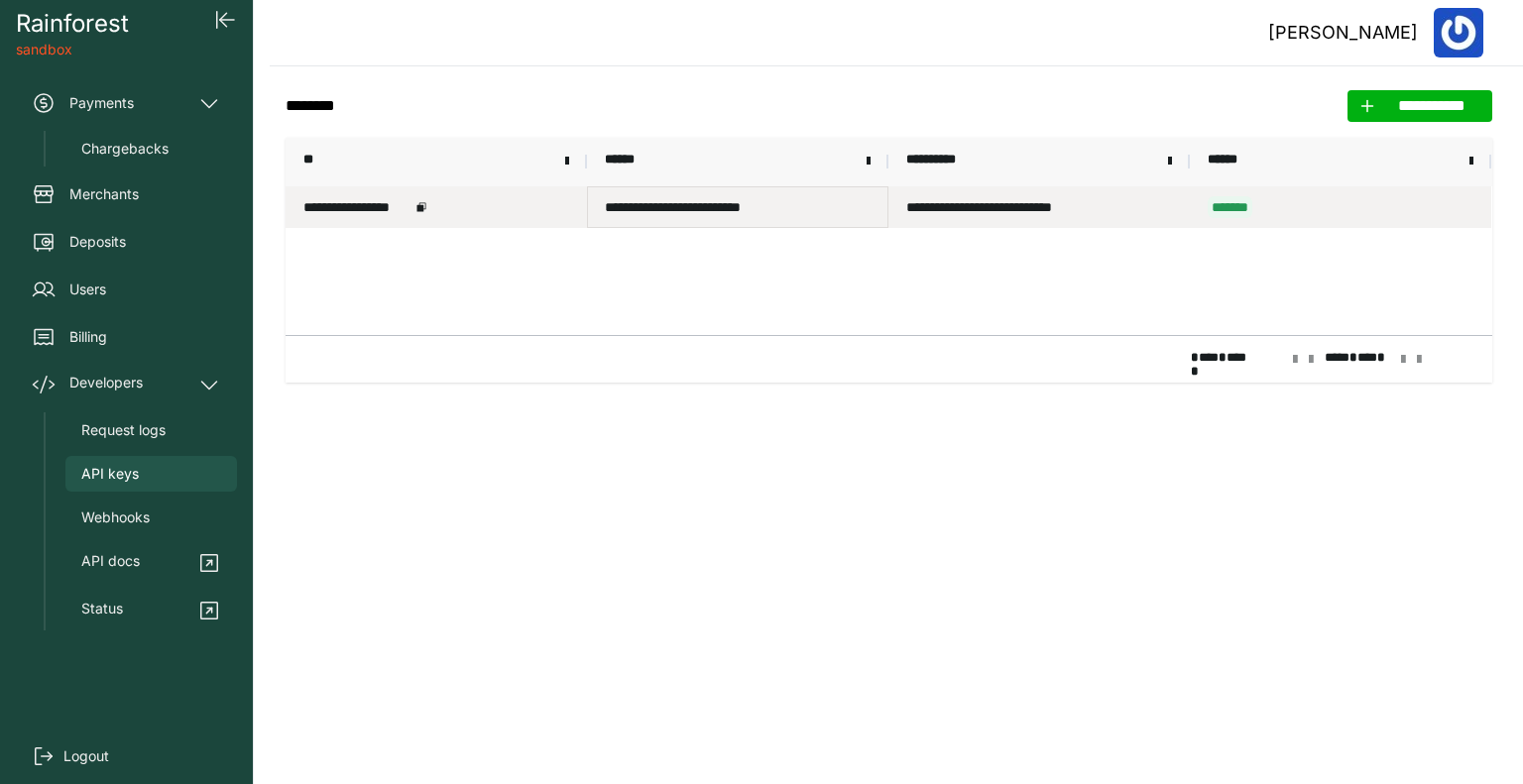 drag, startPoint x: 605, startPoint y: 206, endPoint x: 809, endPoint y: 205, distance: 204.00245 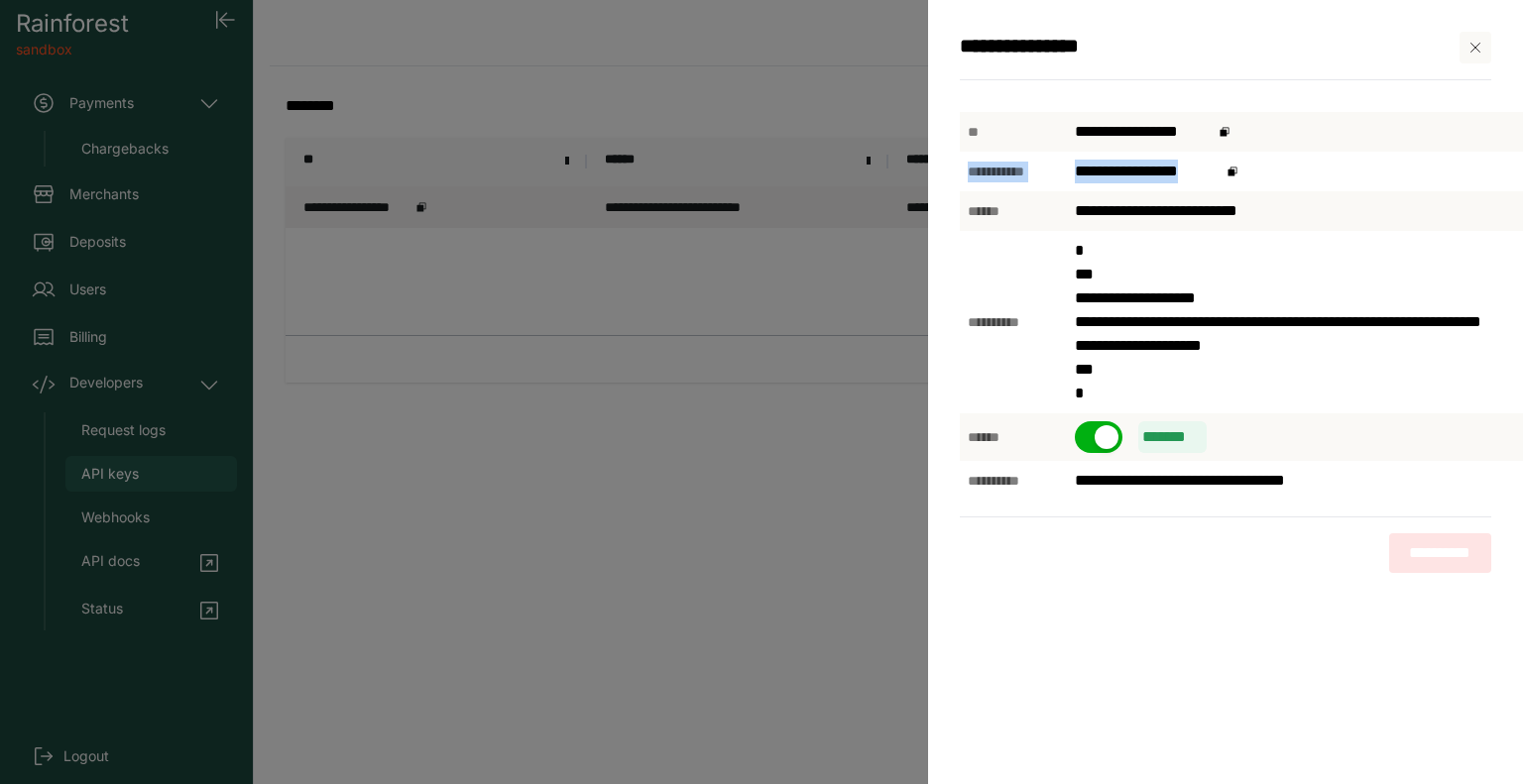 drag, startPoint x: 1225, startPoint y: 134, endPoint x: 1246, endPoint y: 174, distance: 45.17743 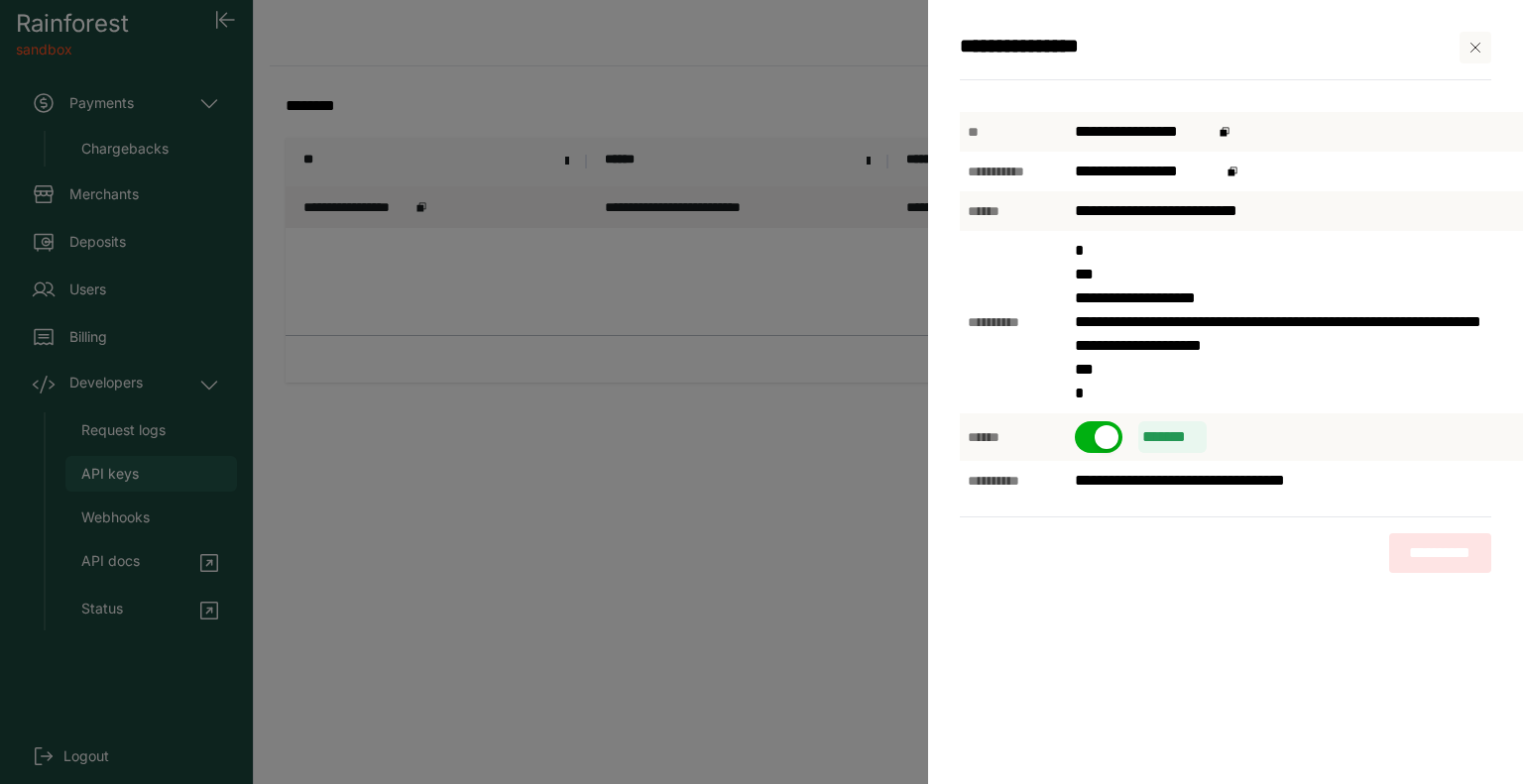 click on "**********" at bounding box center (1371, 171) 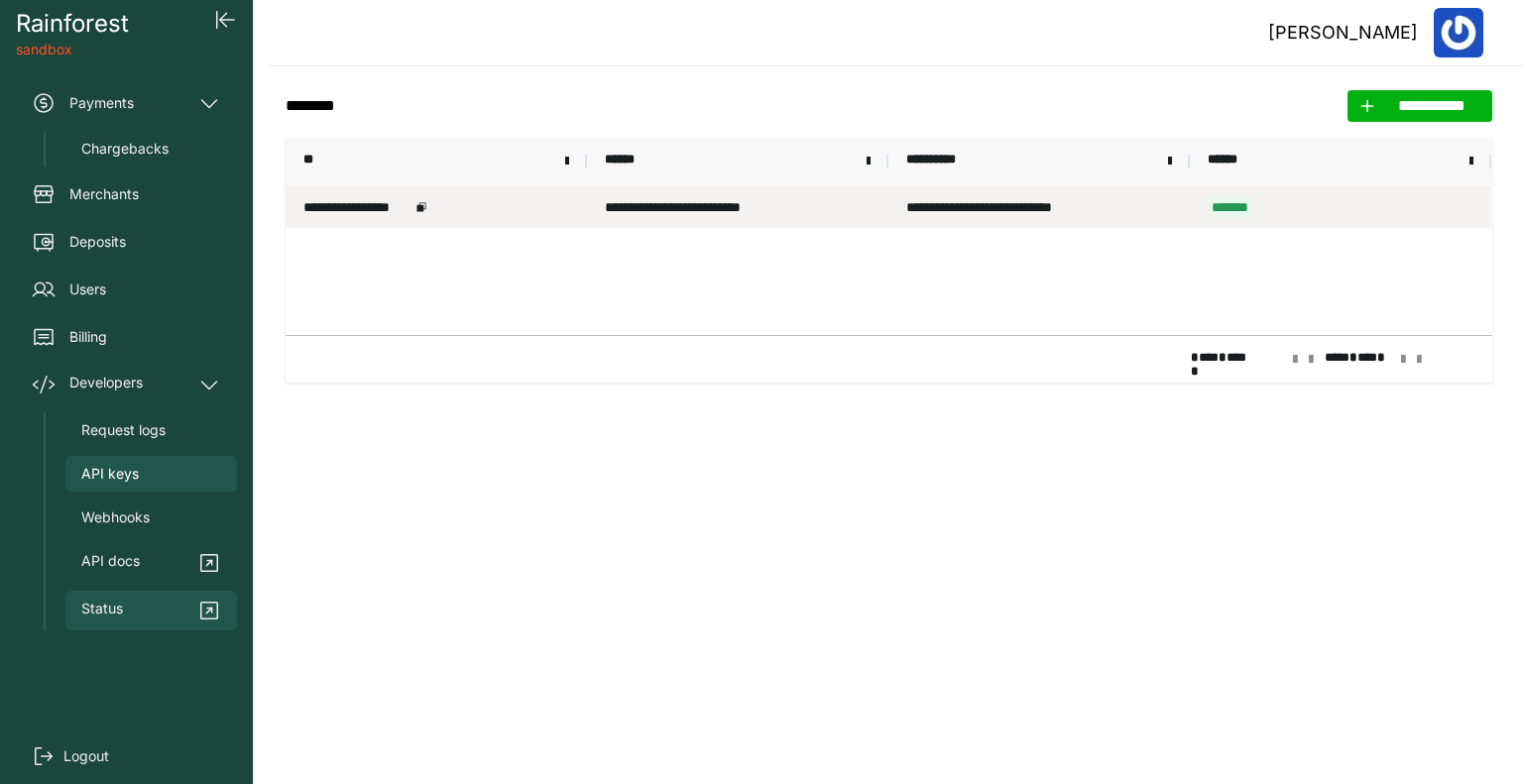 click on "Status" at bounding box center [151, 611] 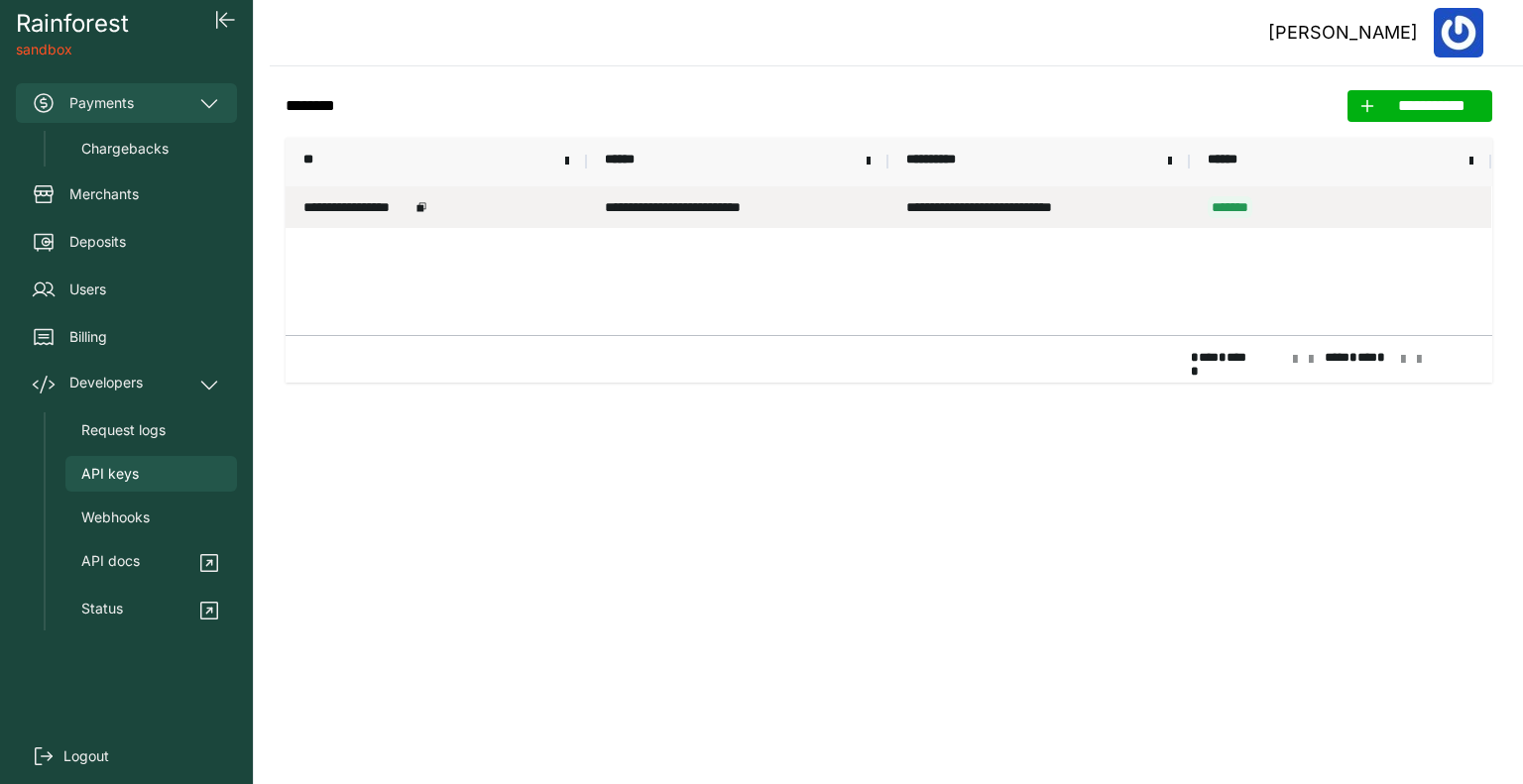 click on "Payments" at bounding box center (126, 103) 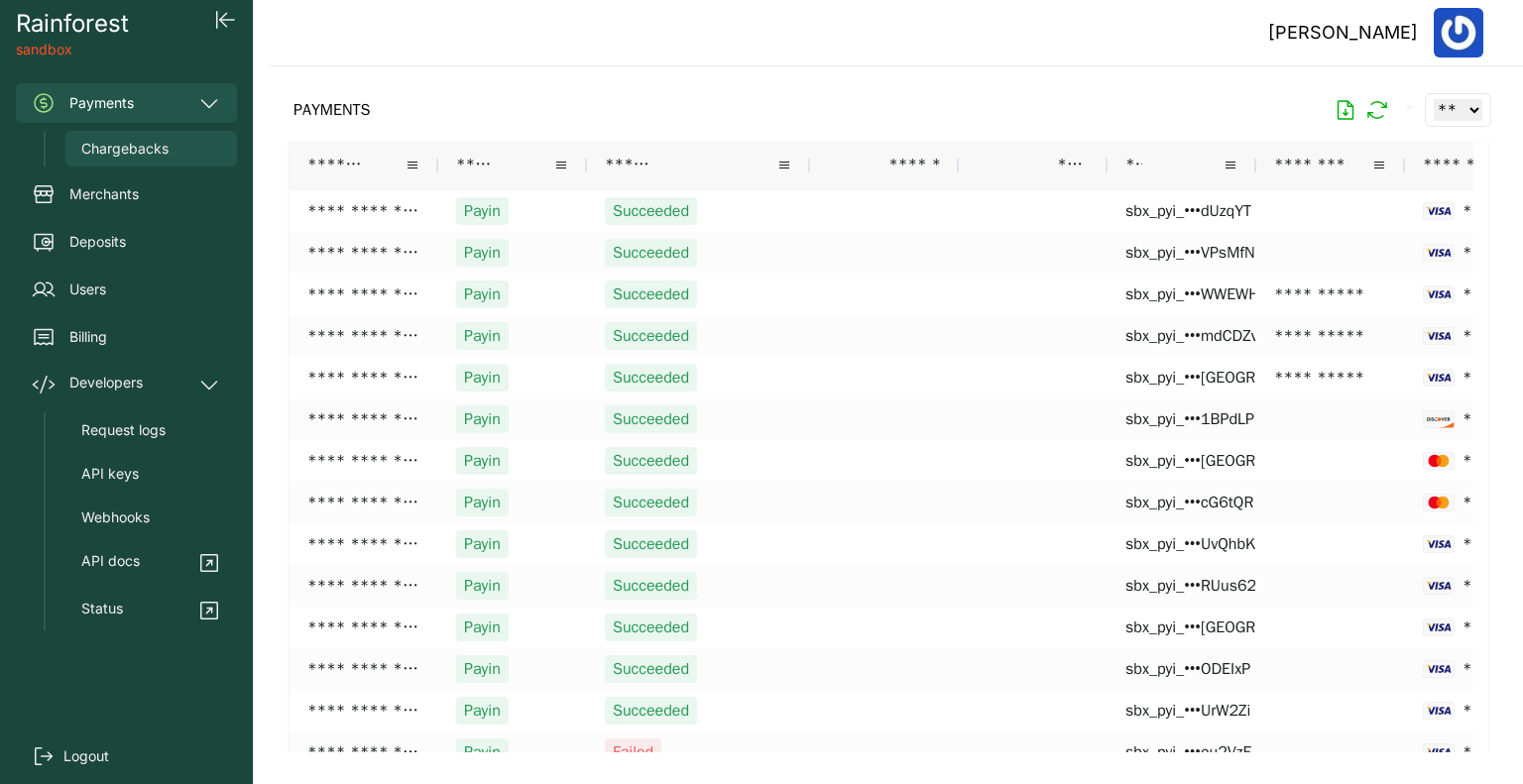 click on "Chargebacks" at bounding box center (151, 149) 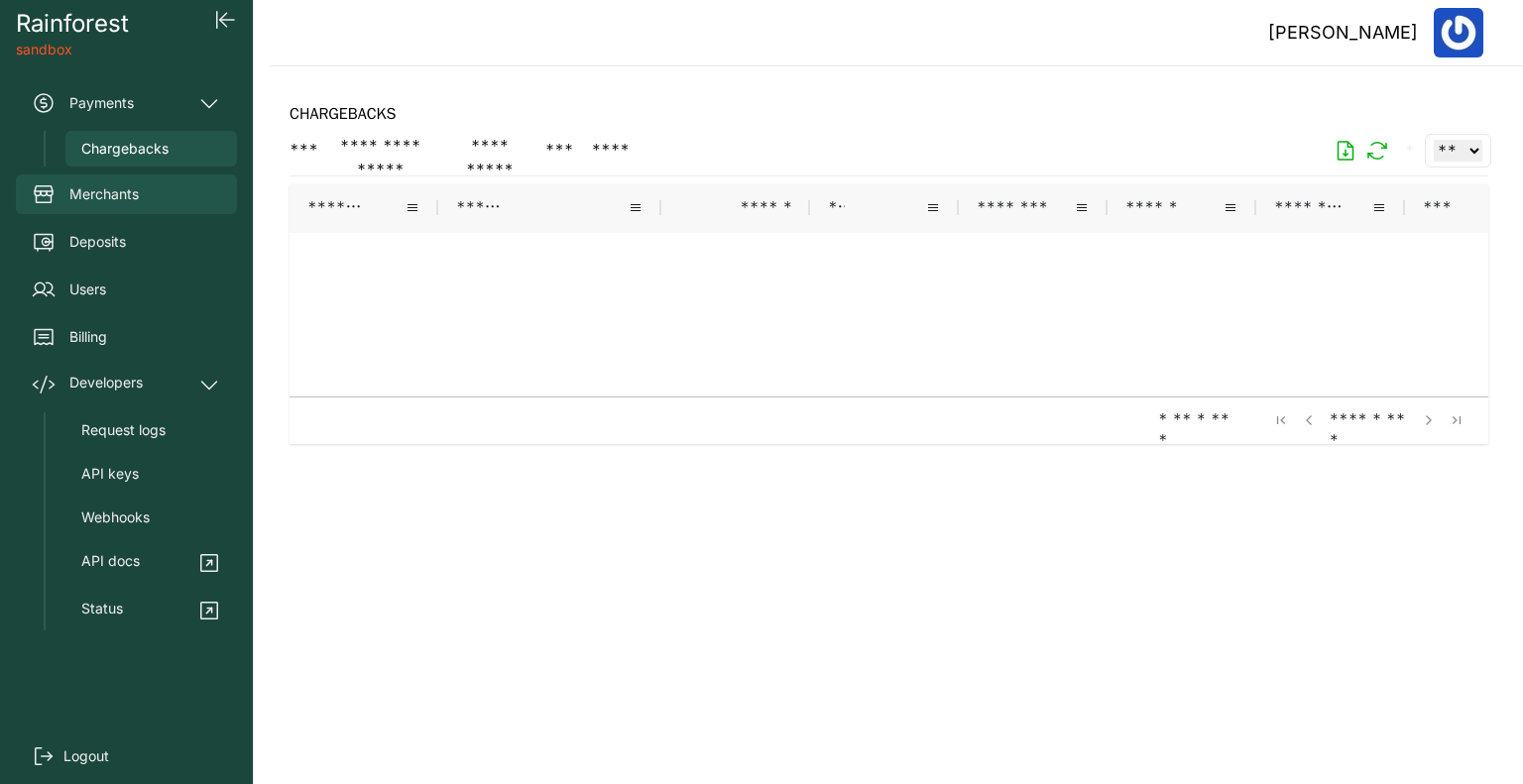 click on "Merchants" at bounding box center (126, 194) 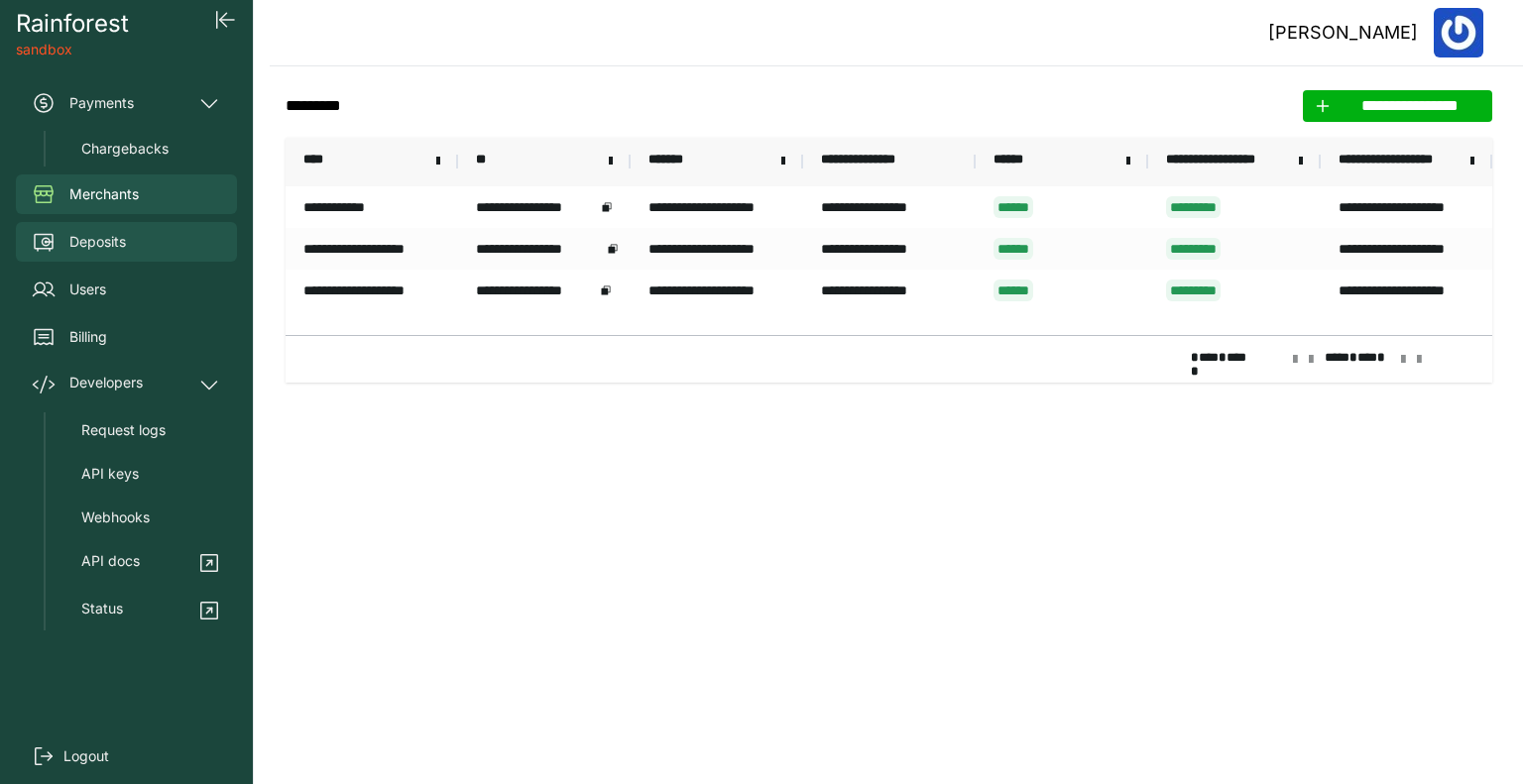 click on "Deposits" at bounding box center [126, 242] 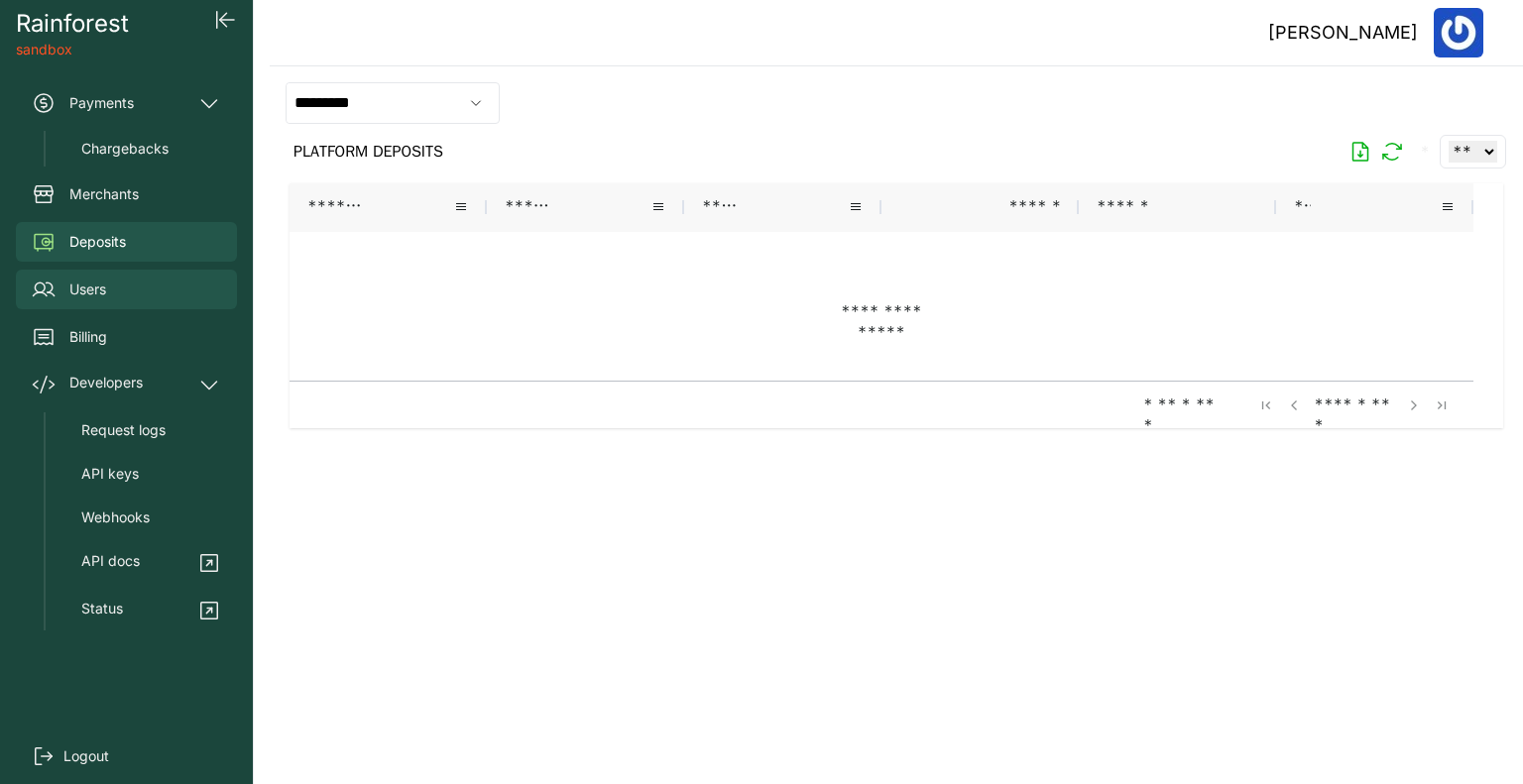 click on "Users" at bounding box center (126, 289) 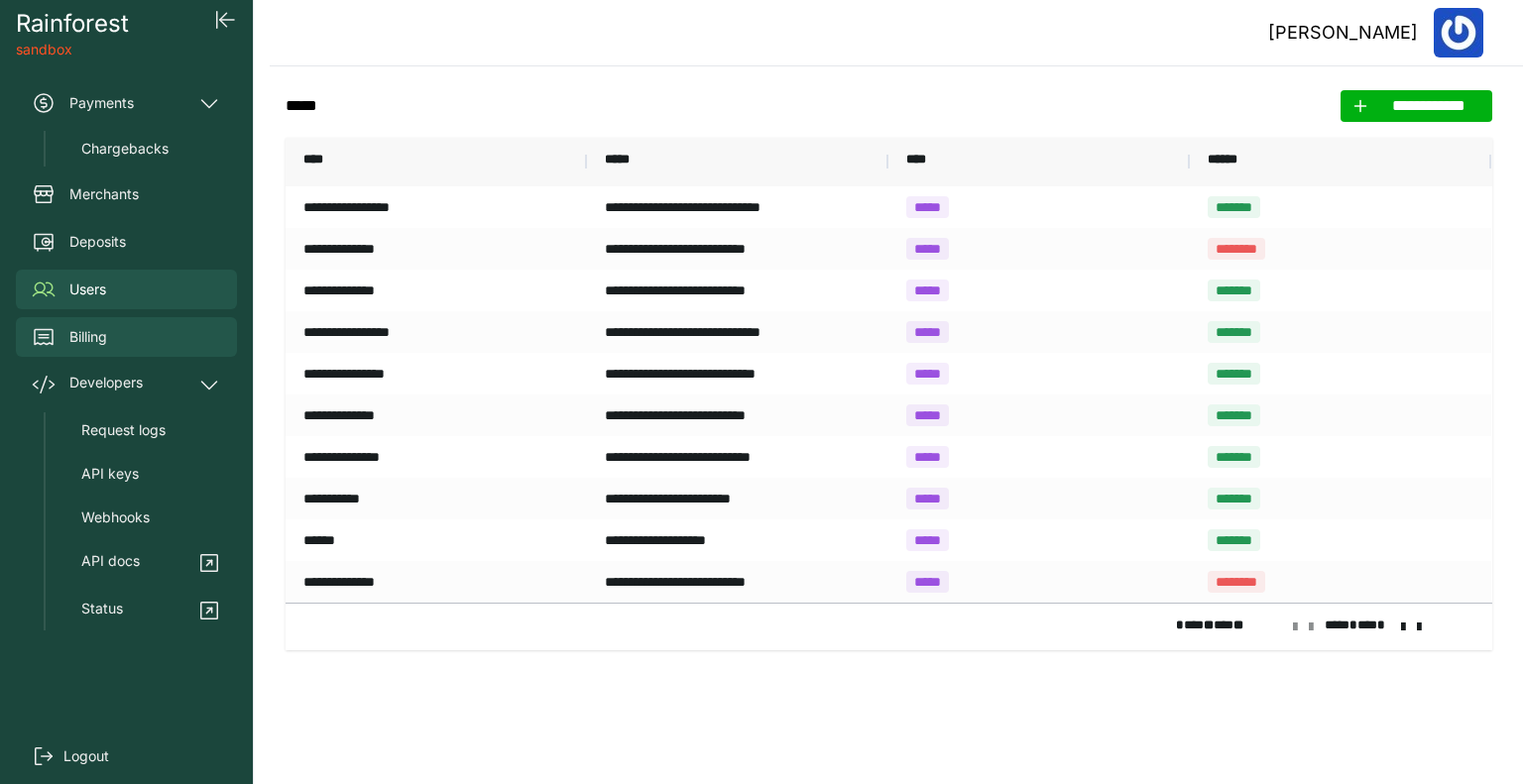 click on "Billing" at bounding box center (88, 337) 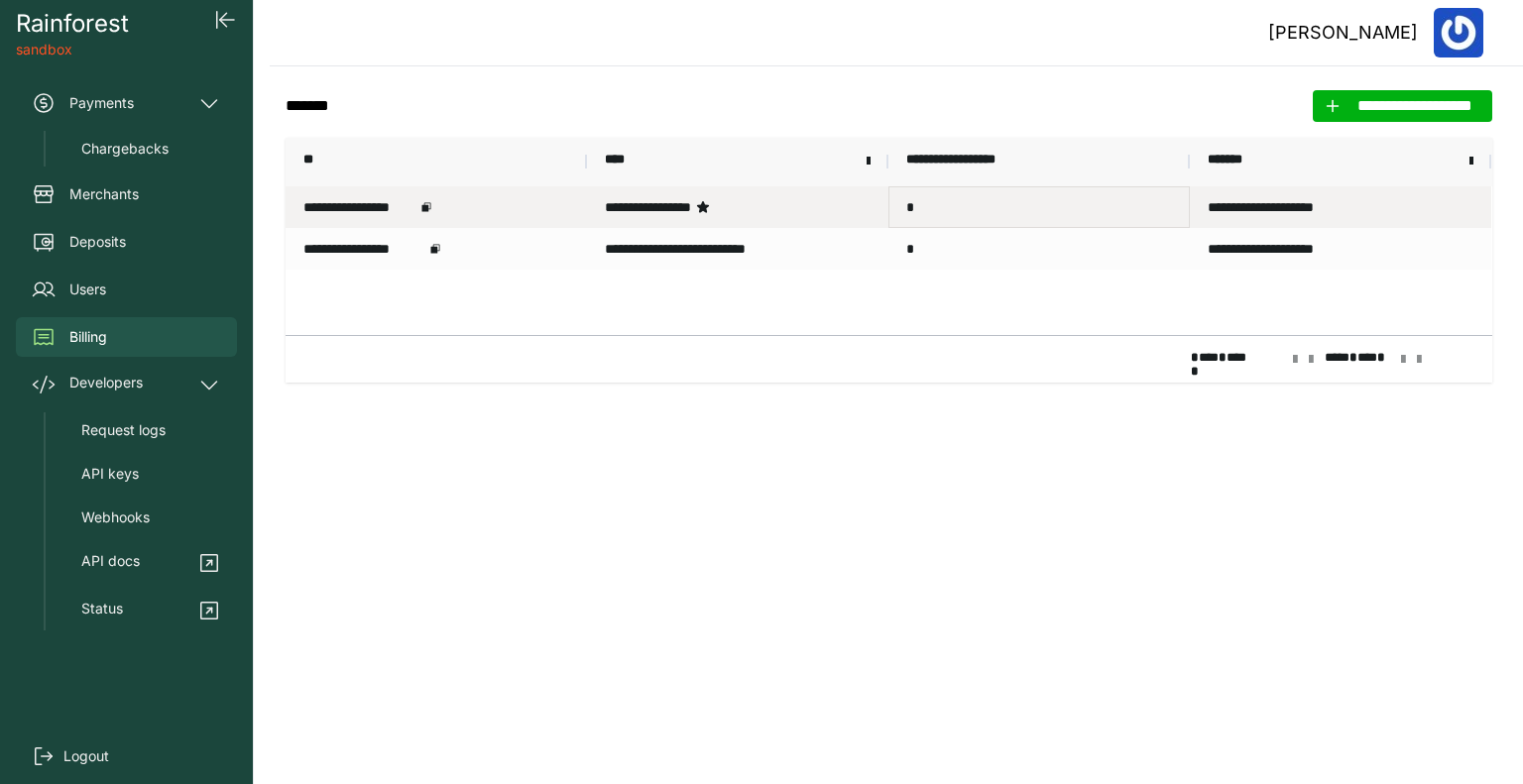 click on "*" at bounding box center (1039, 207) 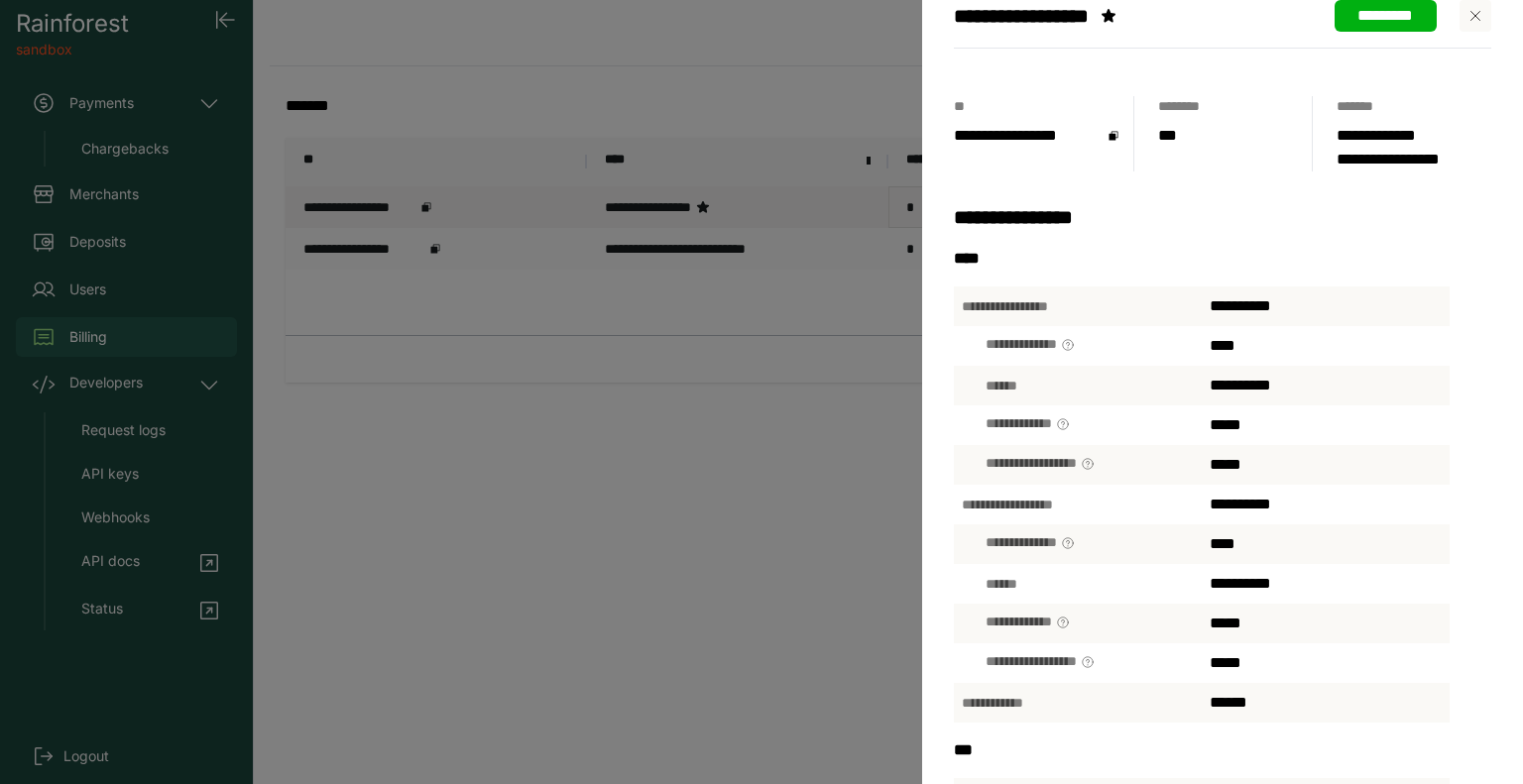 scroll, scrollTop: 0, scrollLeft: 0, axis: both 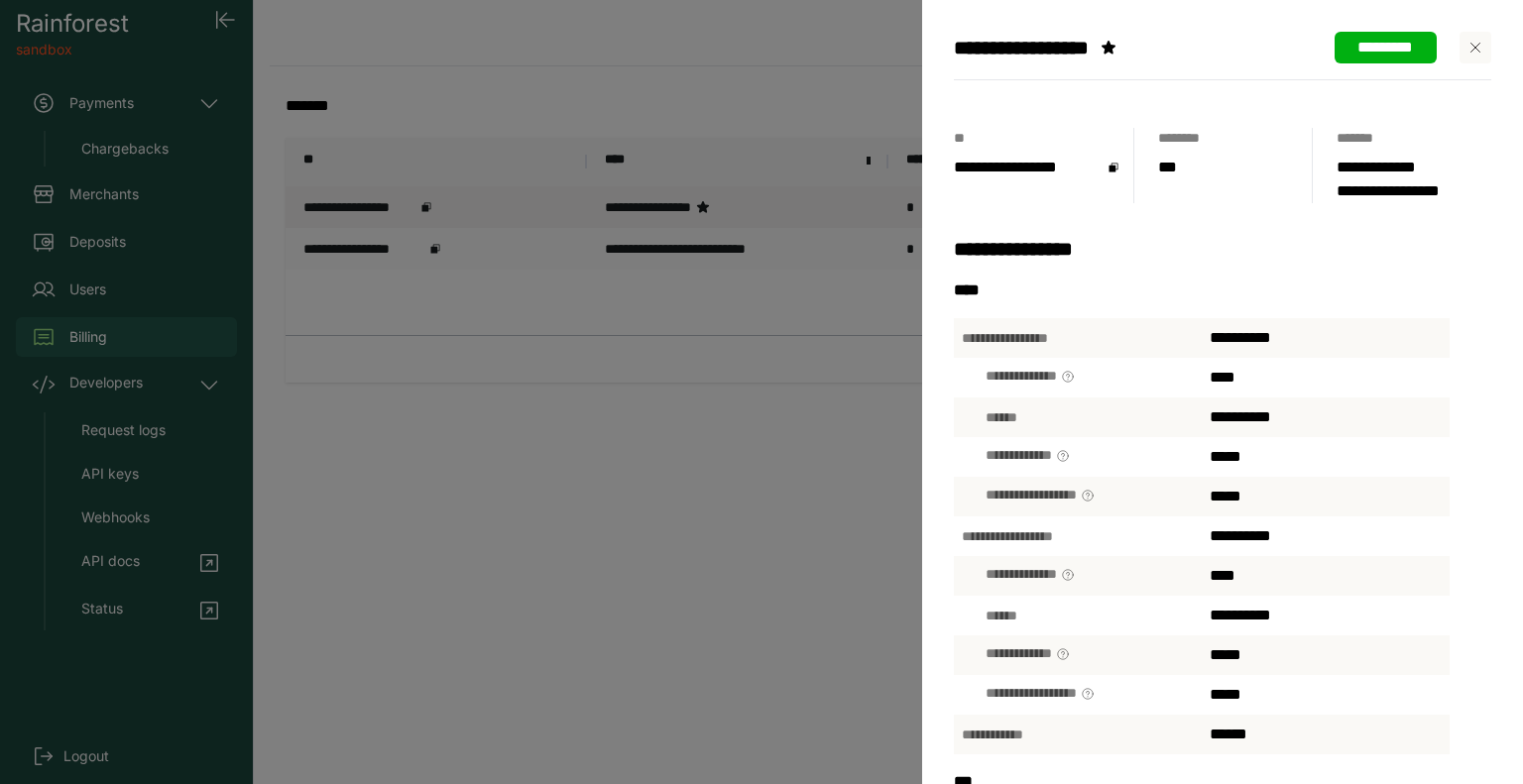 click 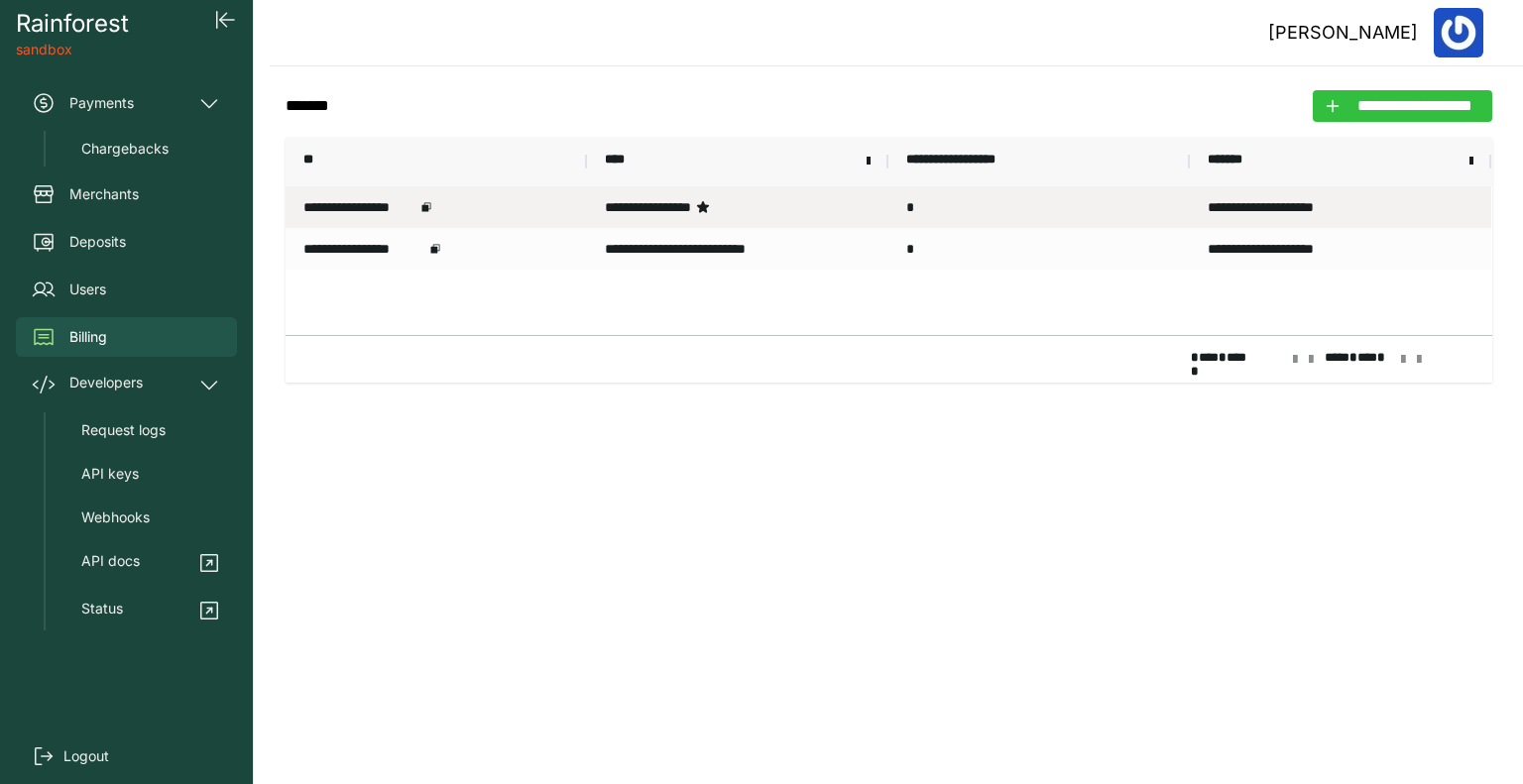 click on "**********" at bounding box center [1414, 106] 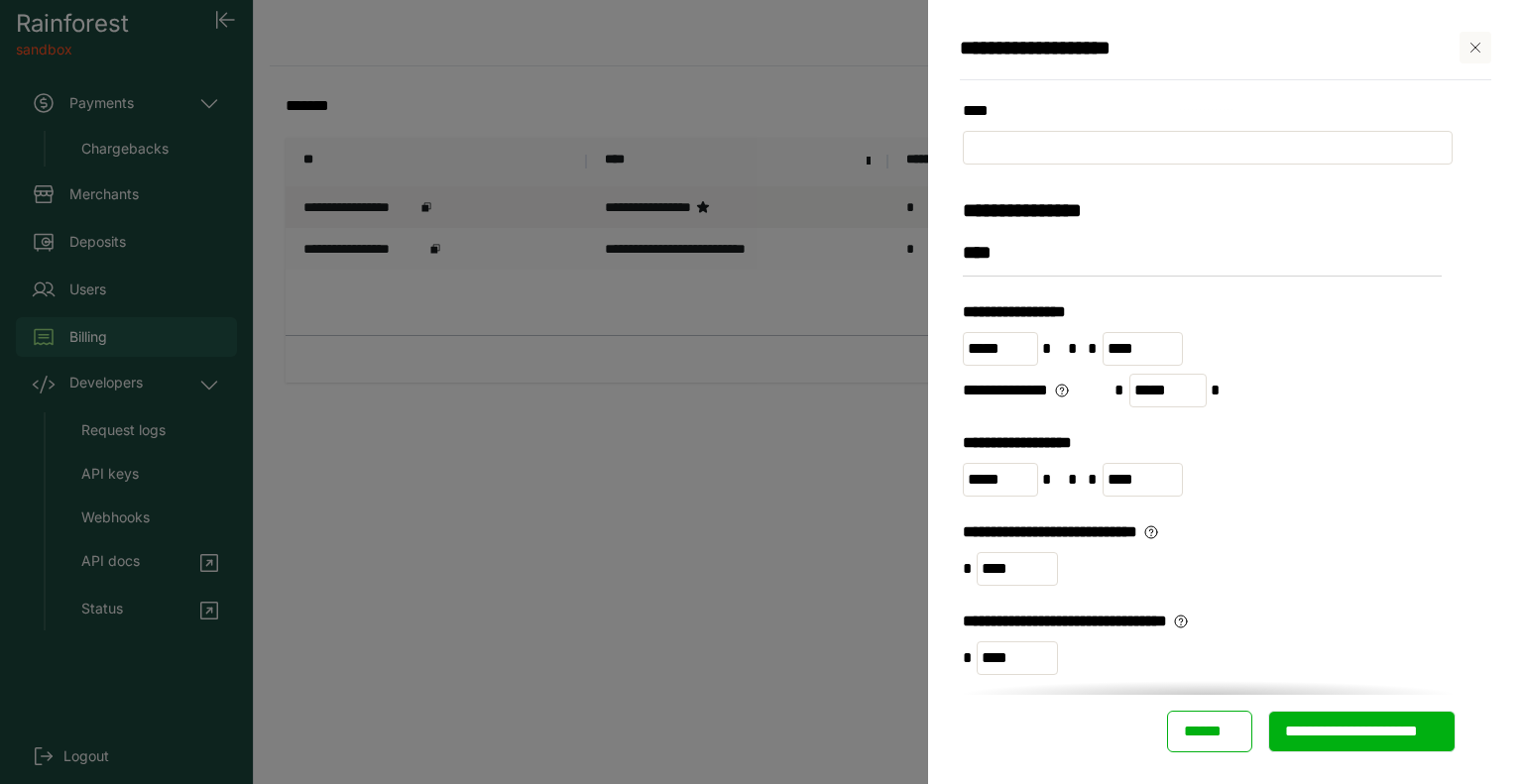 click on "**********" at bounding box center [1202, 312] 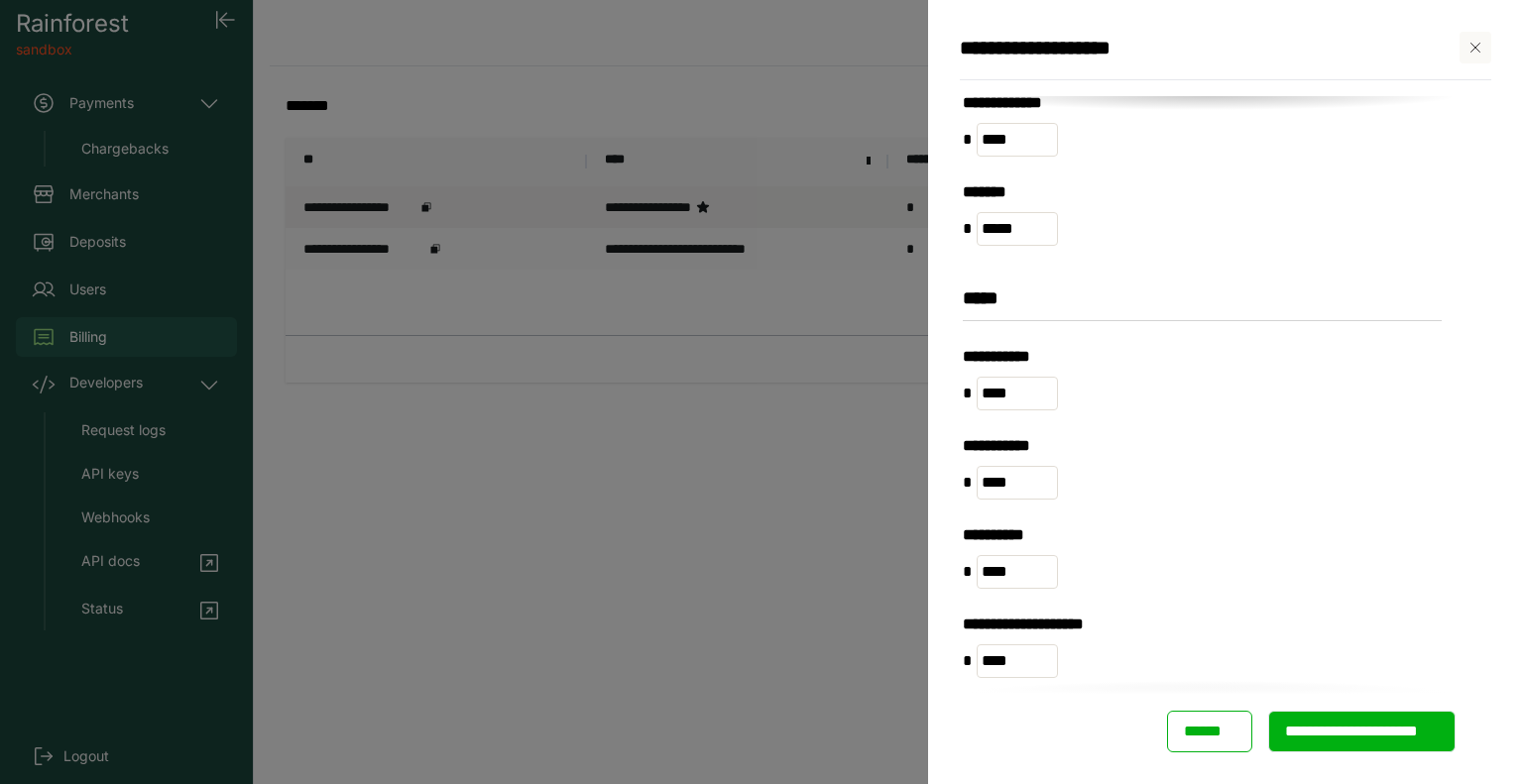 scroll, scrollTop: 1529, scrollLeft: 0, axis: vertical 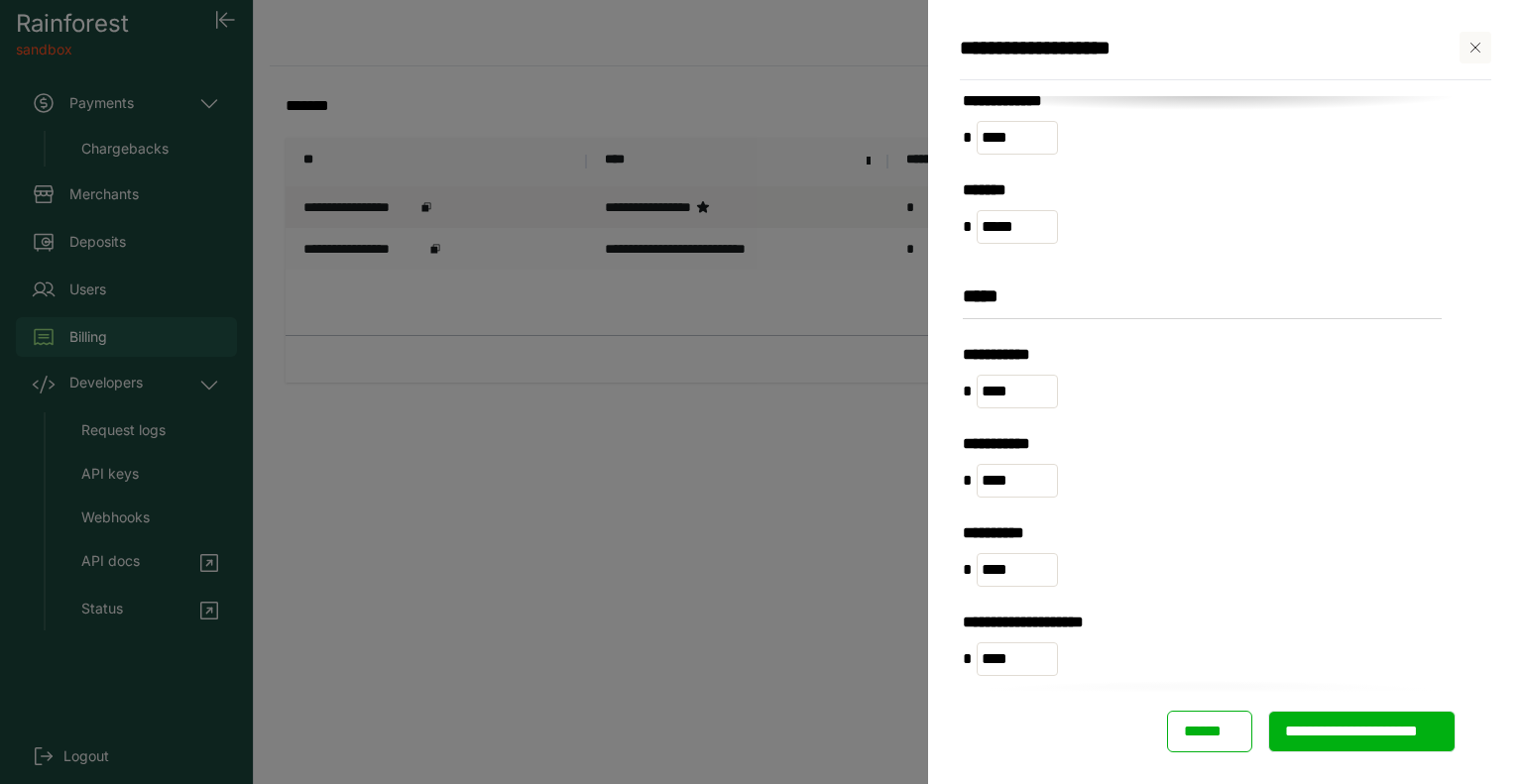 click on "******" at bounding box center [1210, 731] 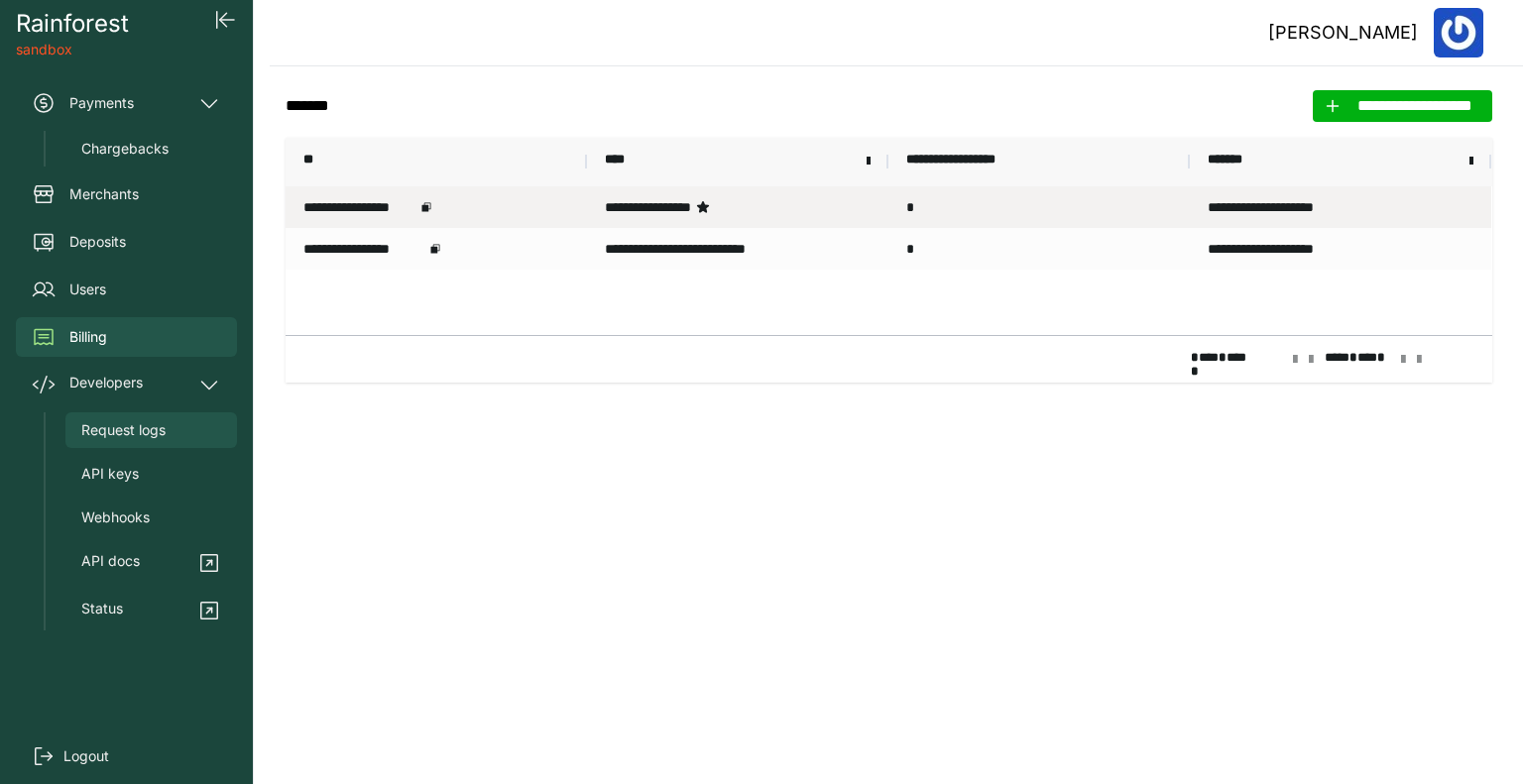 click on "Request logs" at bounding box center [123, 430] 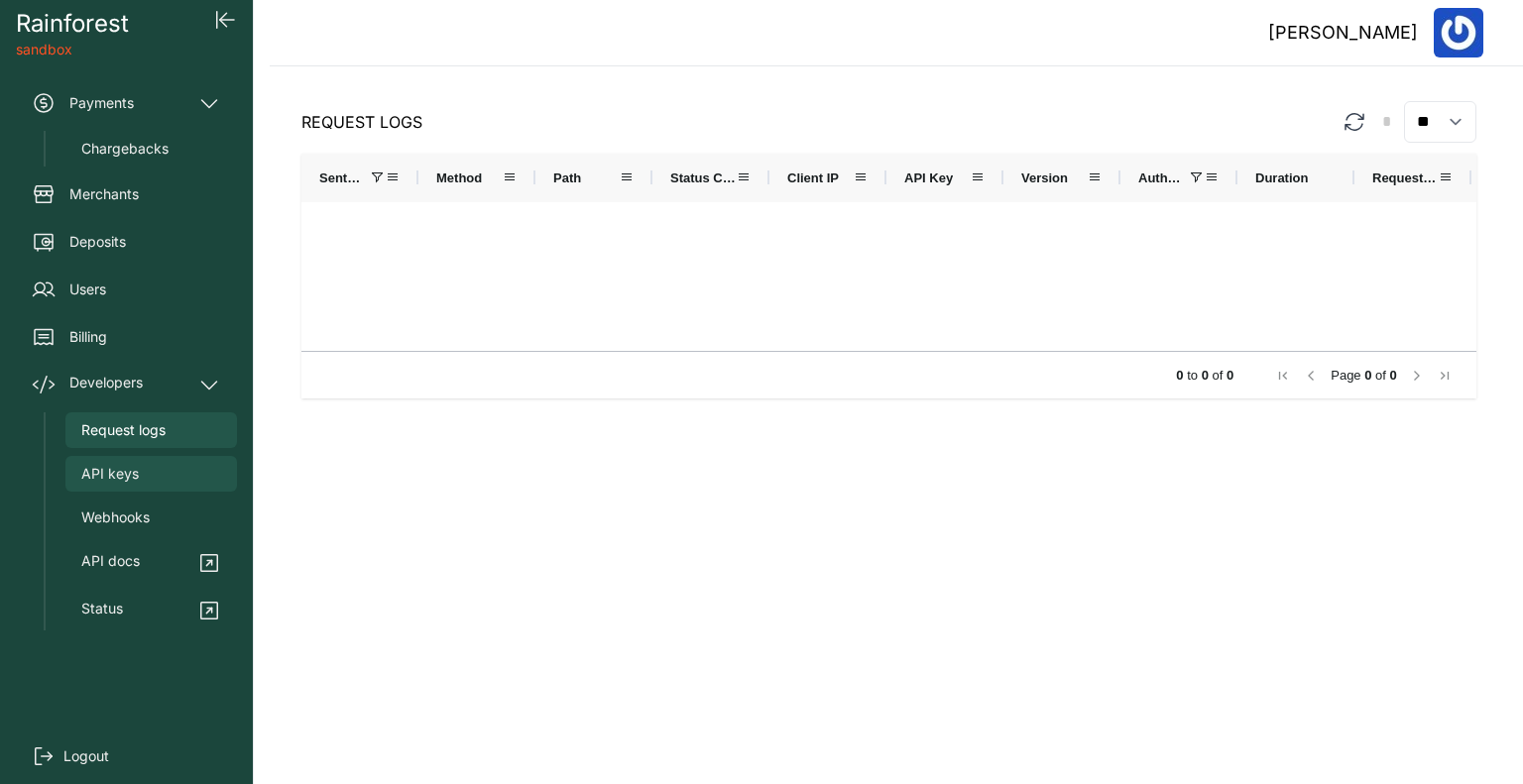 click on "API keys" at bounding box center [151, 474] 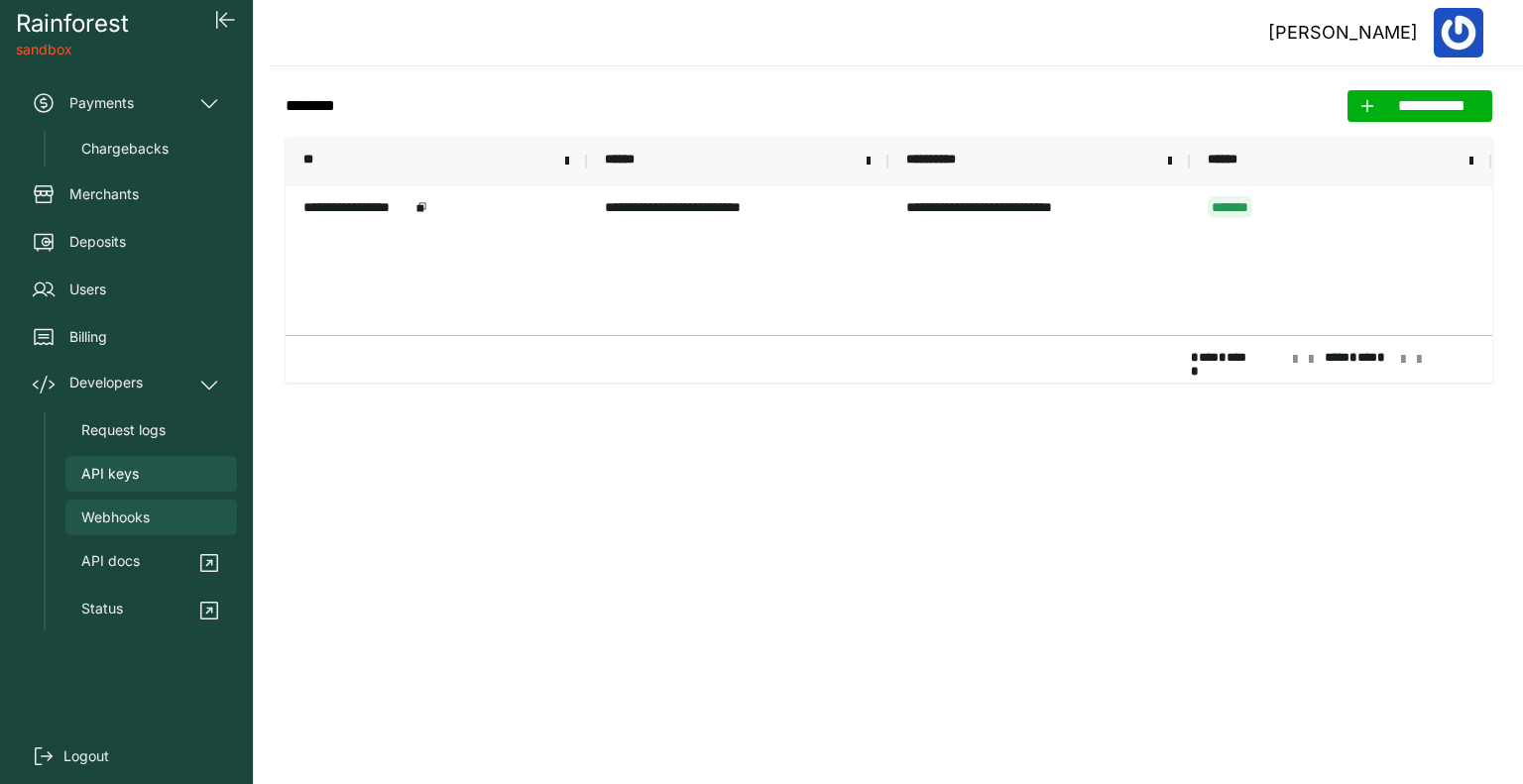 click on "Webhooks" at bounding box center (115, 517) 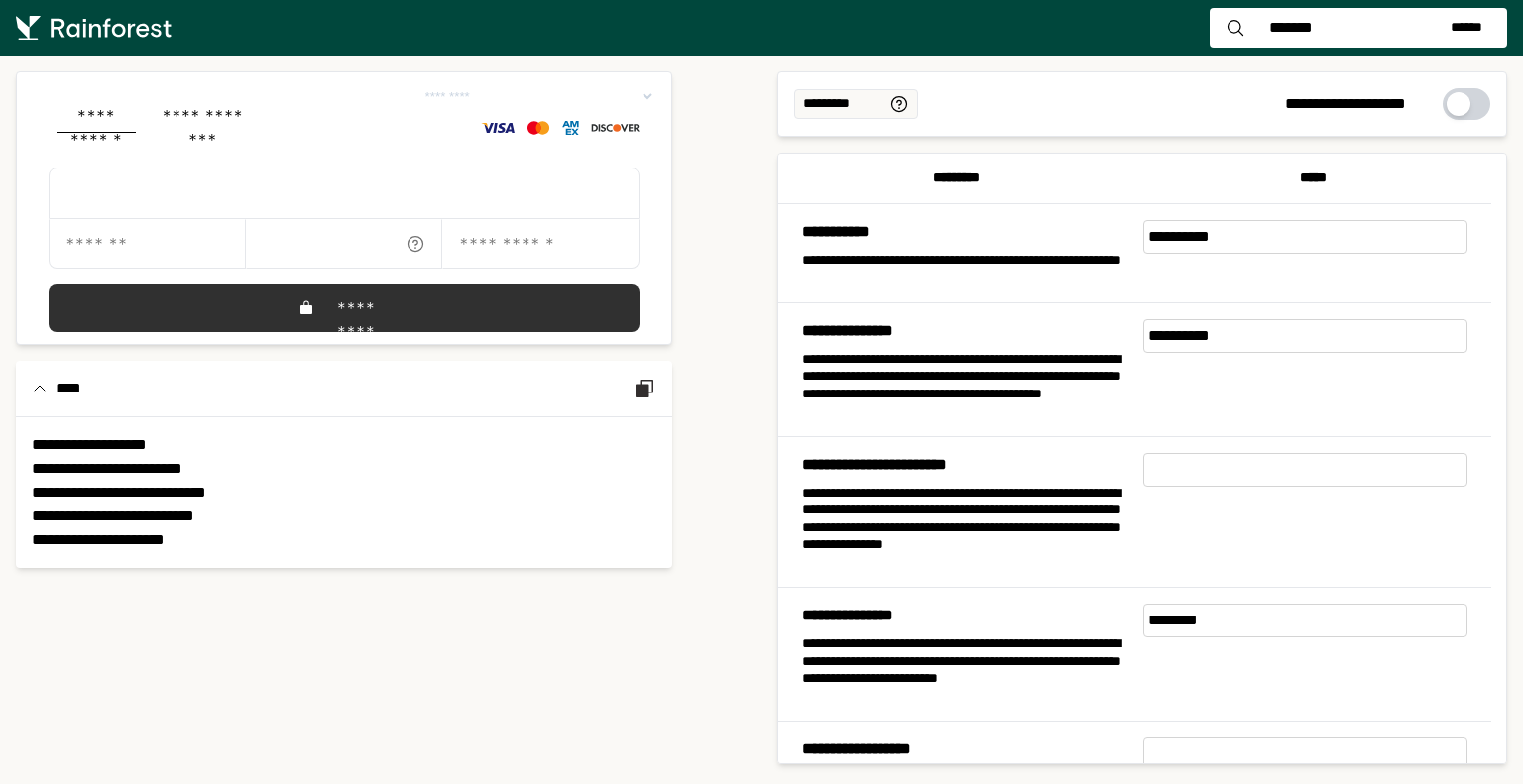 scroll, scrollTop: 0, scrollLeft: 0, axis: both 